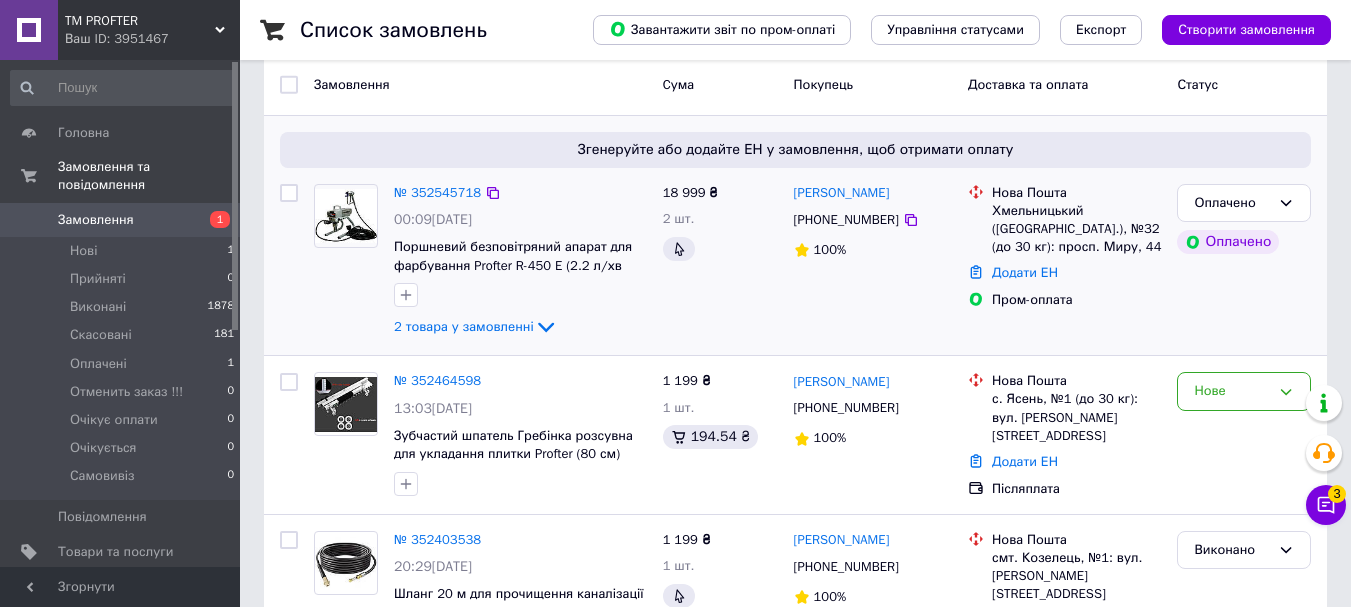 scroll, scrollTop: 200, scrollLeft: 0, axis: vertical 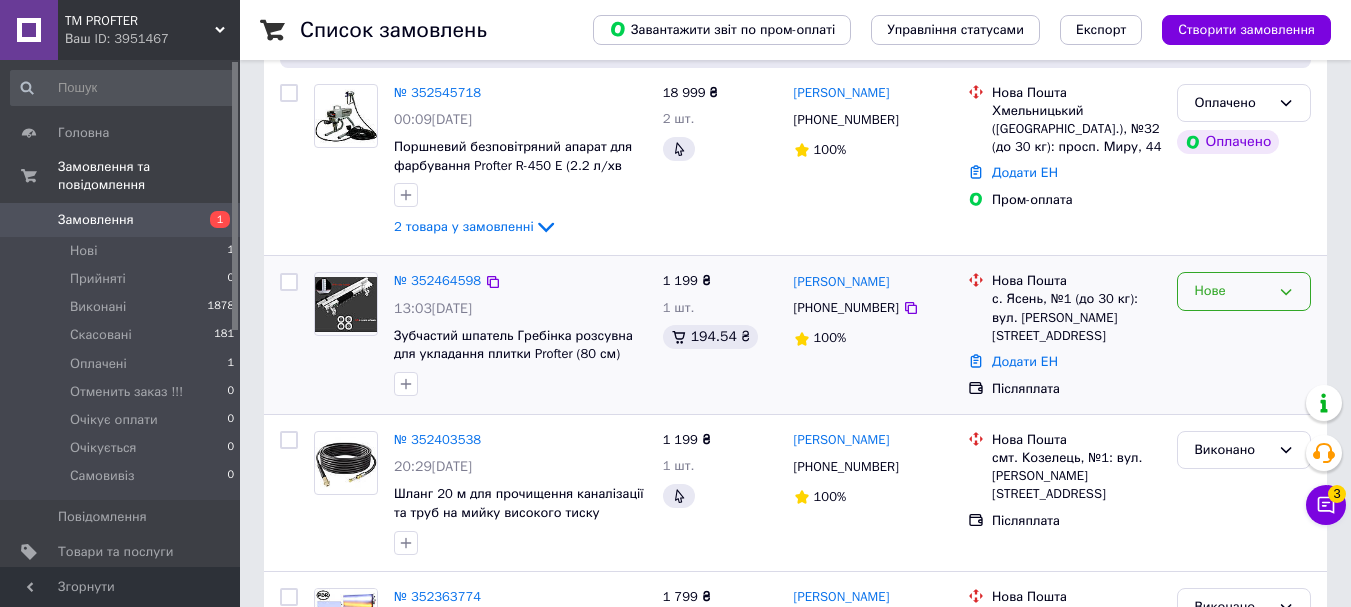 click on "Нове" at bounding box center [1244, 291] 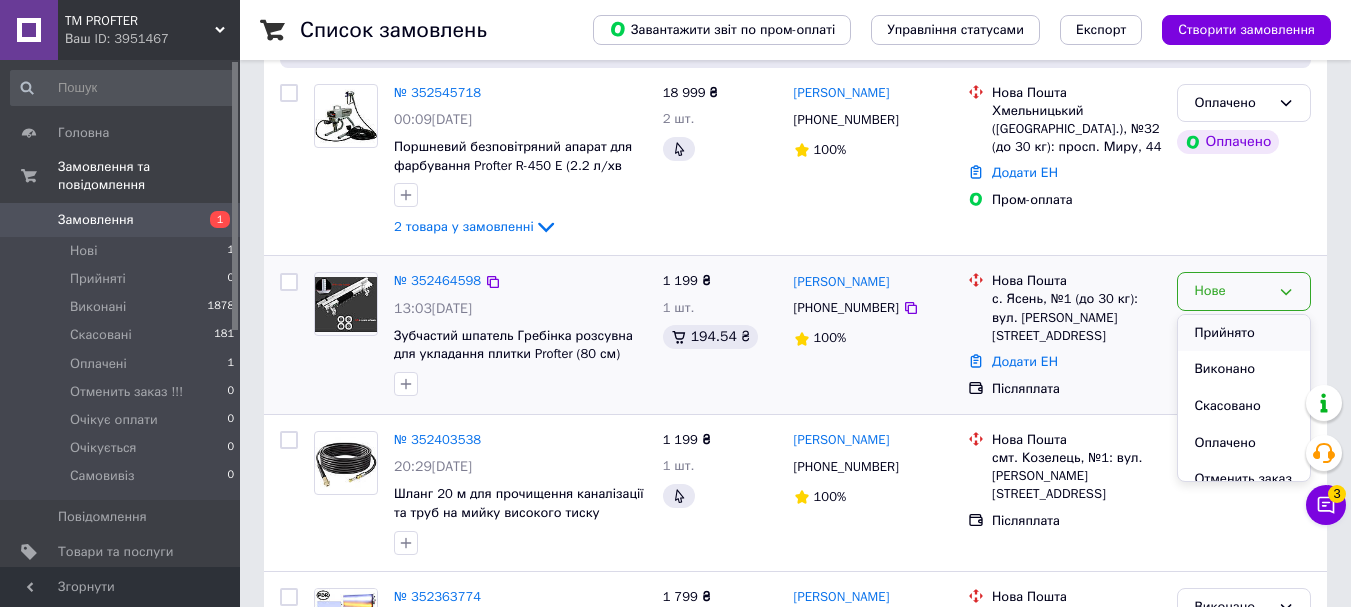 click on "Прийнято" at bounding box center (1244, 333) 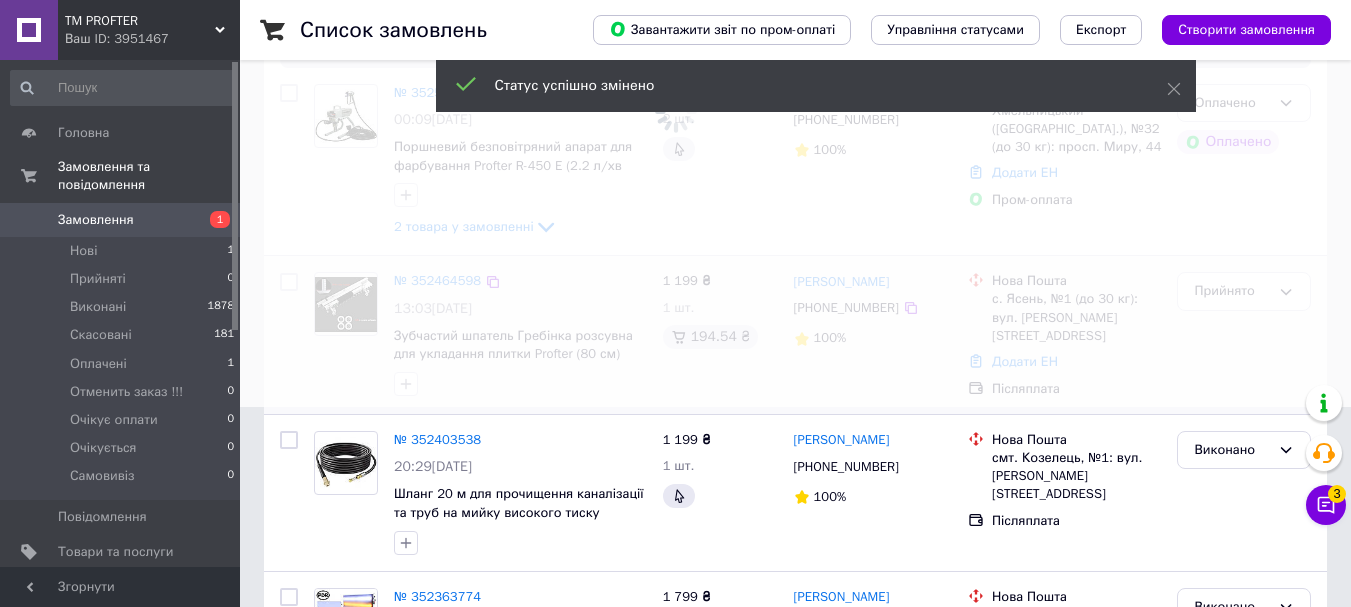 scroll, scrollTop: 100, scrollLeft: 0, axis: vertical 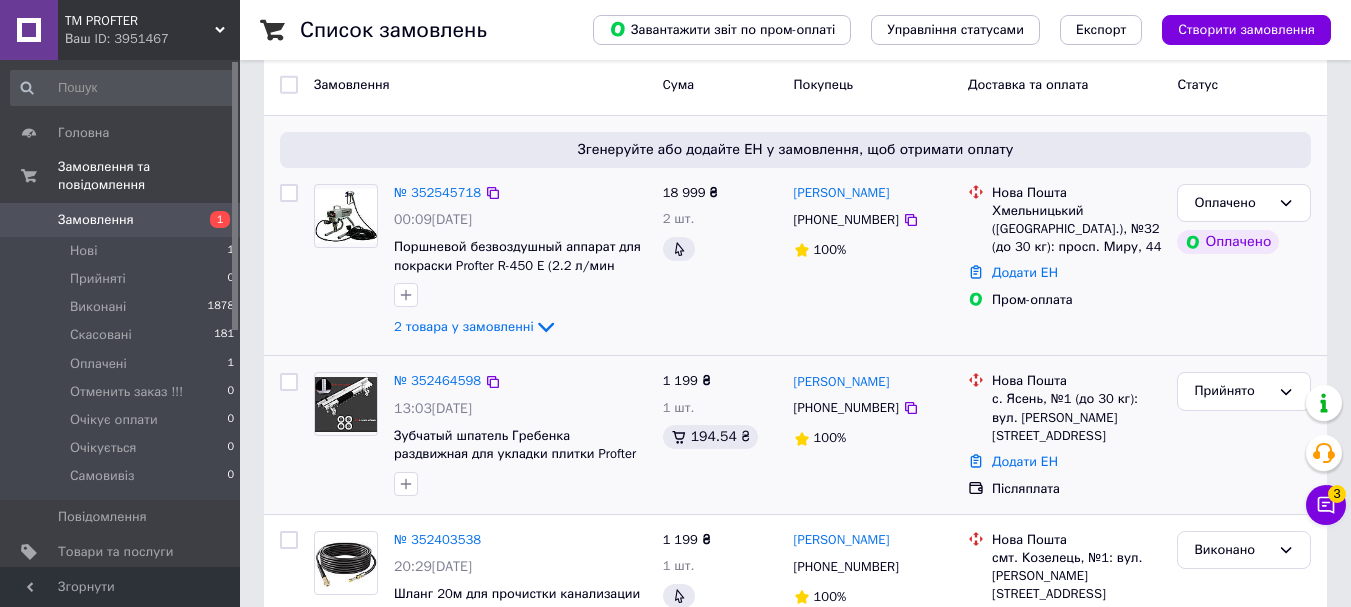 click on "[PHONE_NUMBER]" at bounding box center [846, 220] 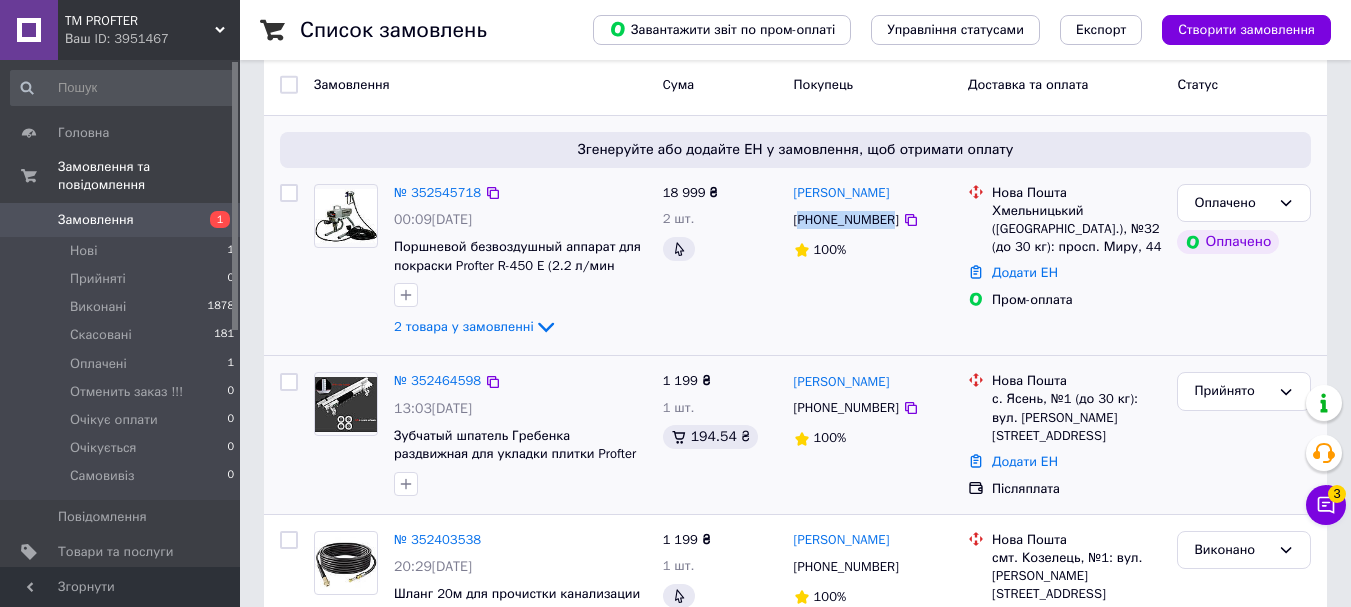 click on "[PHONE_NUMBER]" at bounding box center [846, 220] 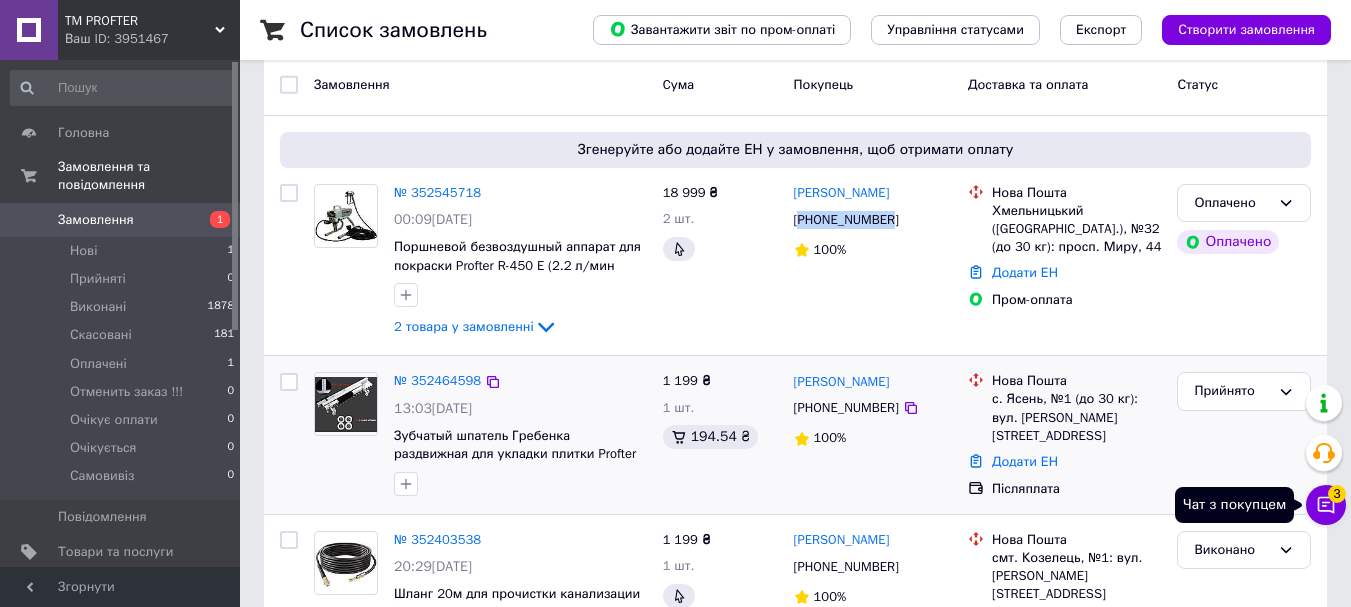 click on "Чат з покупцем 3" at bounding box center (1326, 505) 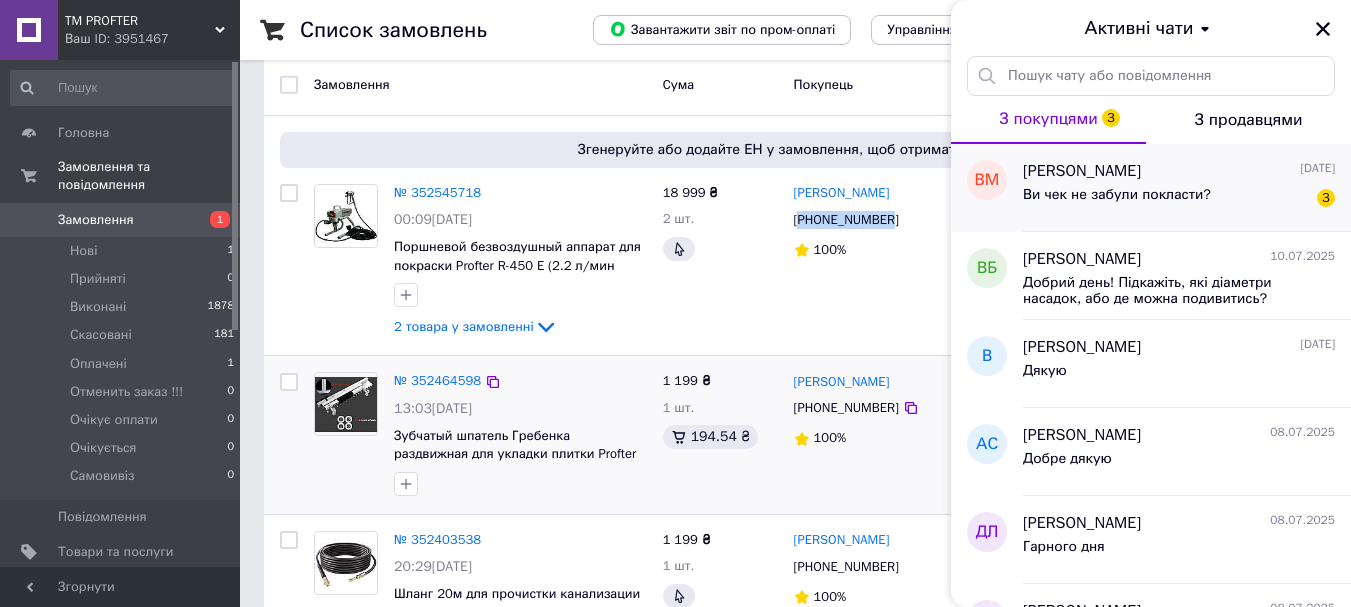 click on "[PERSON_NAME] [DATE] Ви чек не забули покласти? 3" at bounding box center (1187, 188) 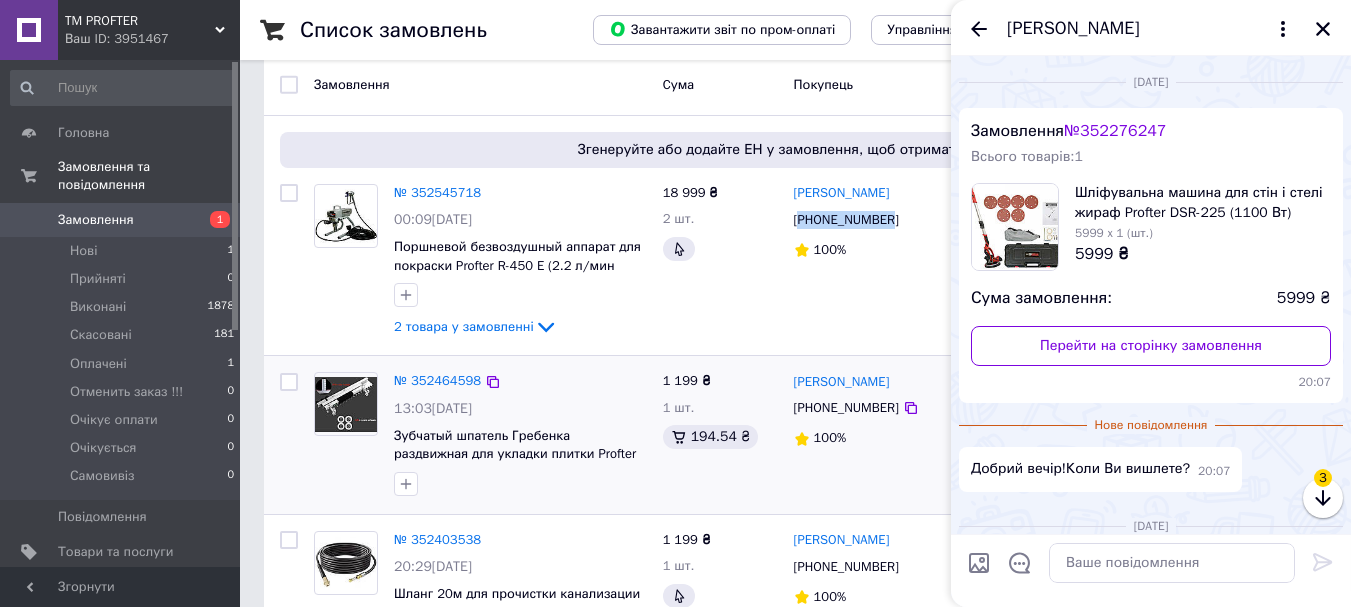 scroll, scrollTop: 144, scrollLeft: 0, axis: vertical 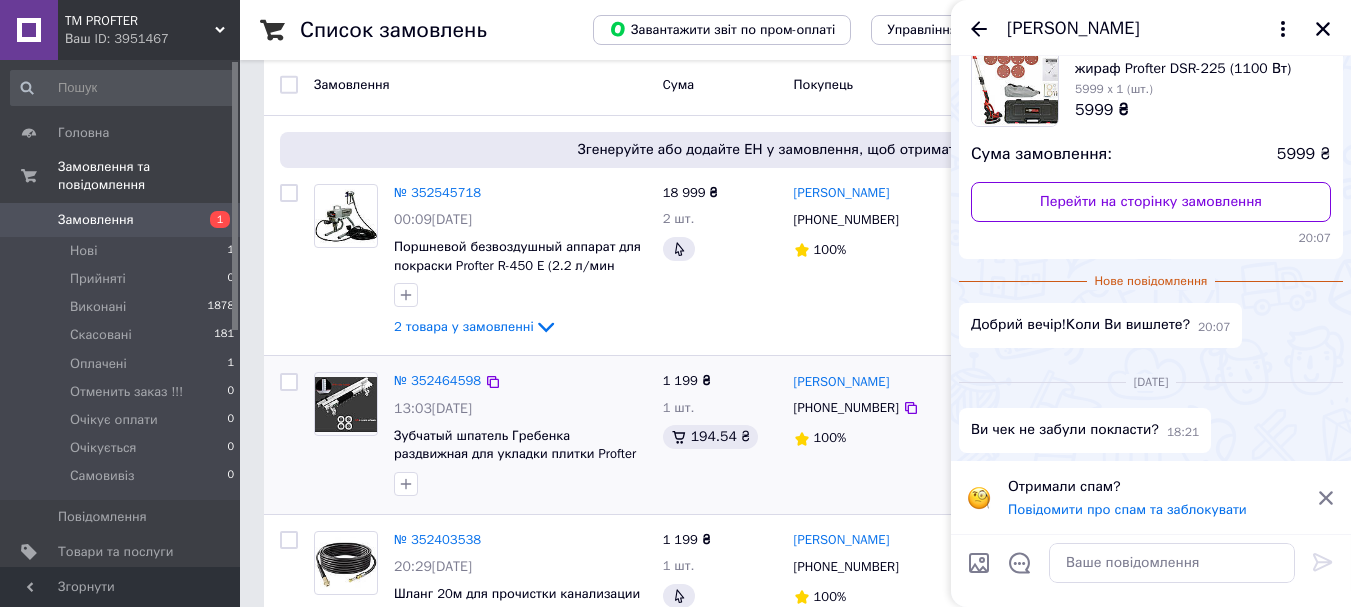click 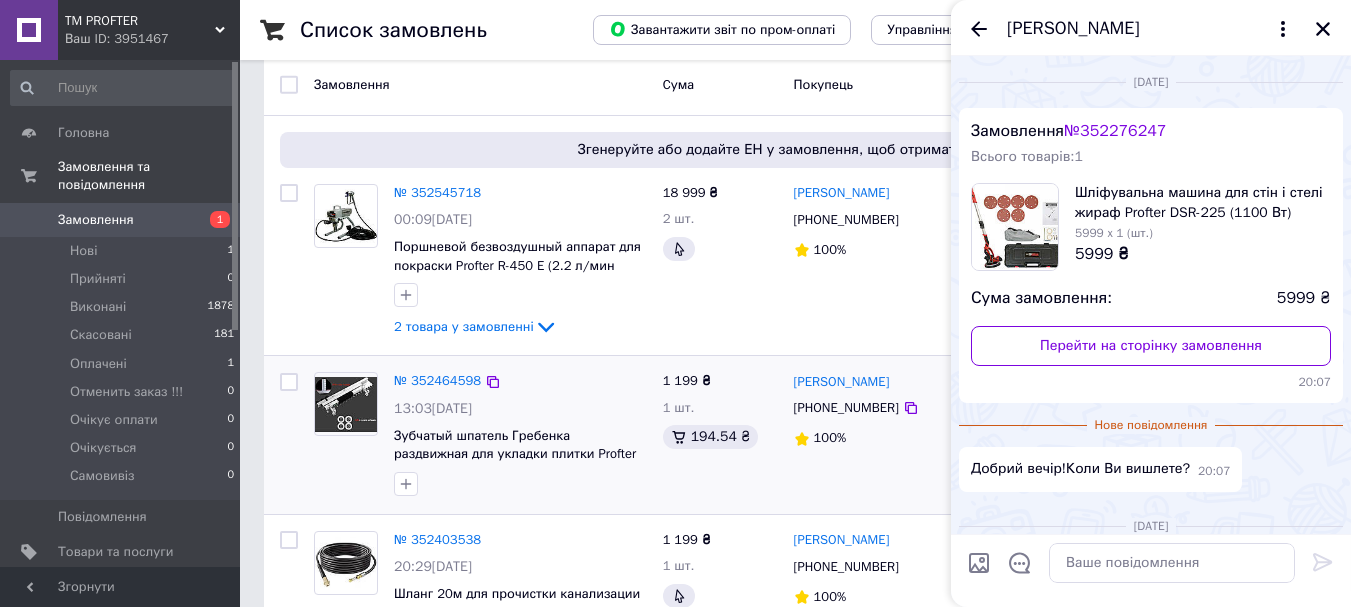 scroll, scrollTop: 71, scrollLeft: 0, axis: vertical 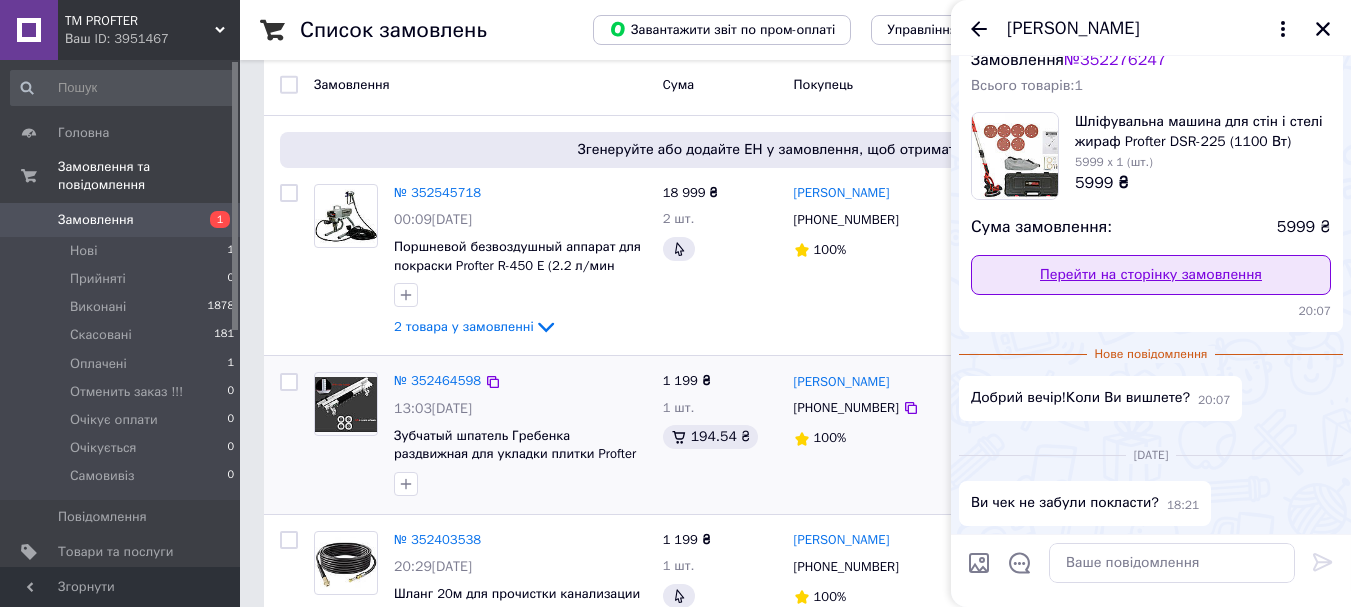 click on "Перейти на сторінку замовлення" at bounding box center (1151, 275) 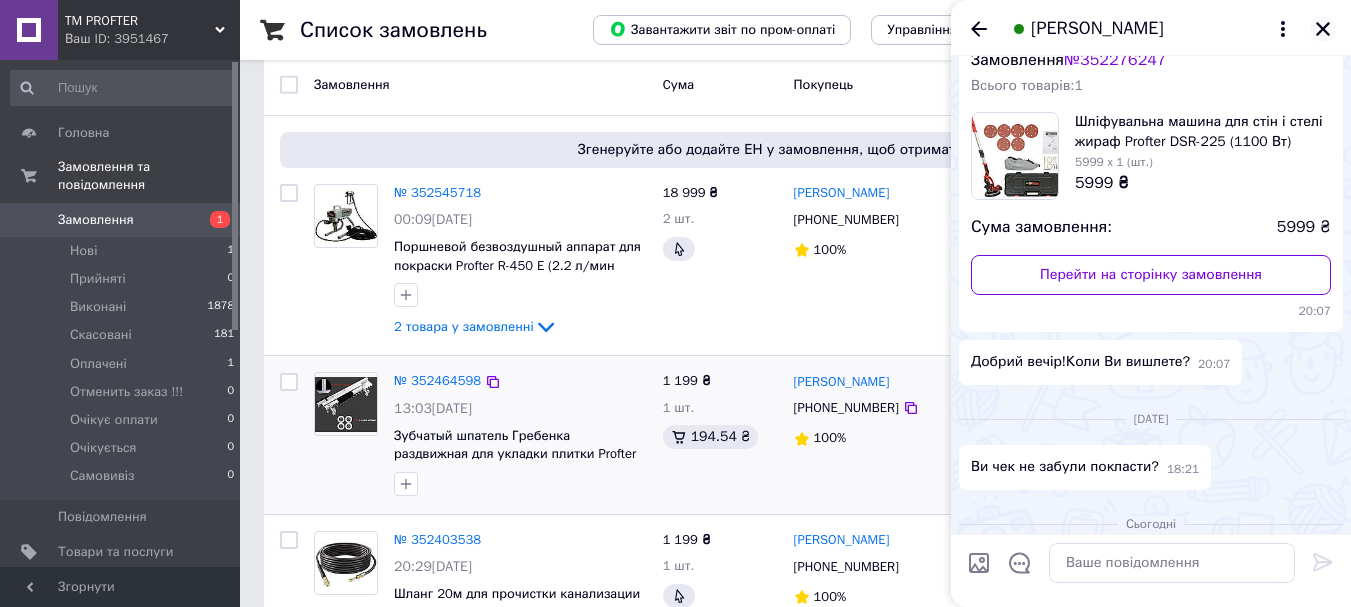 click 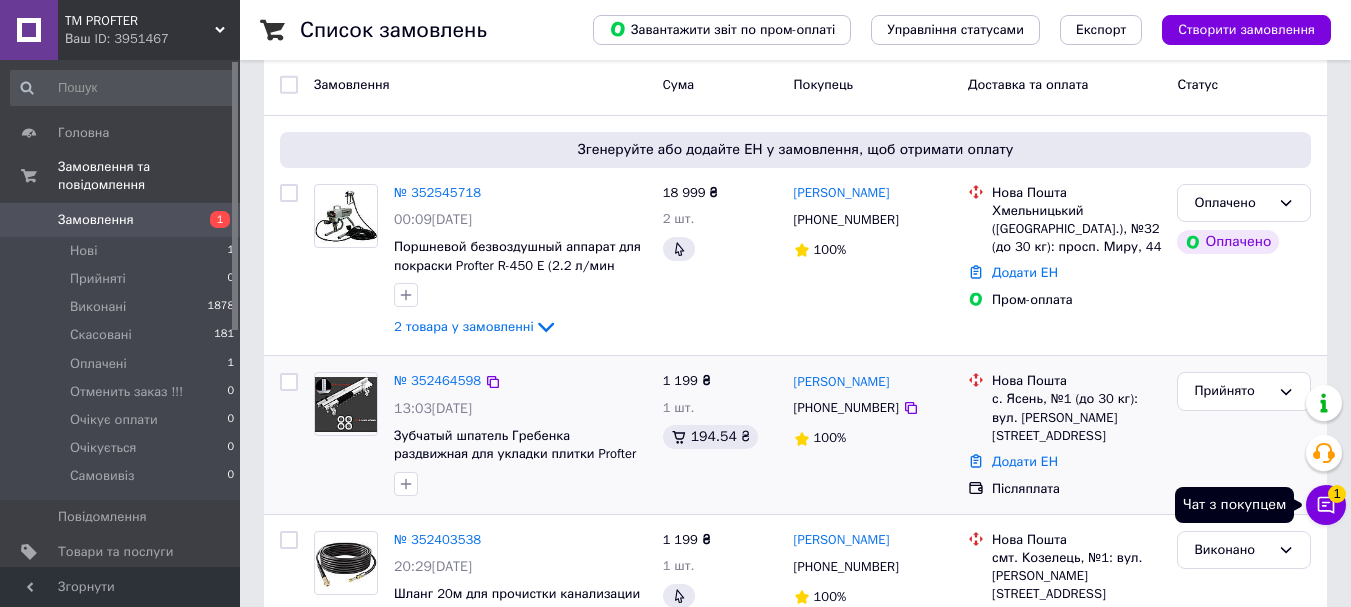 click 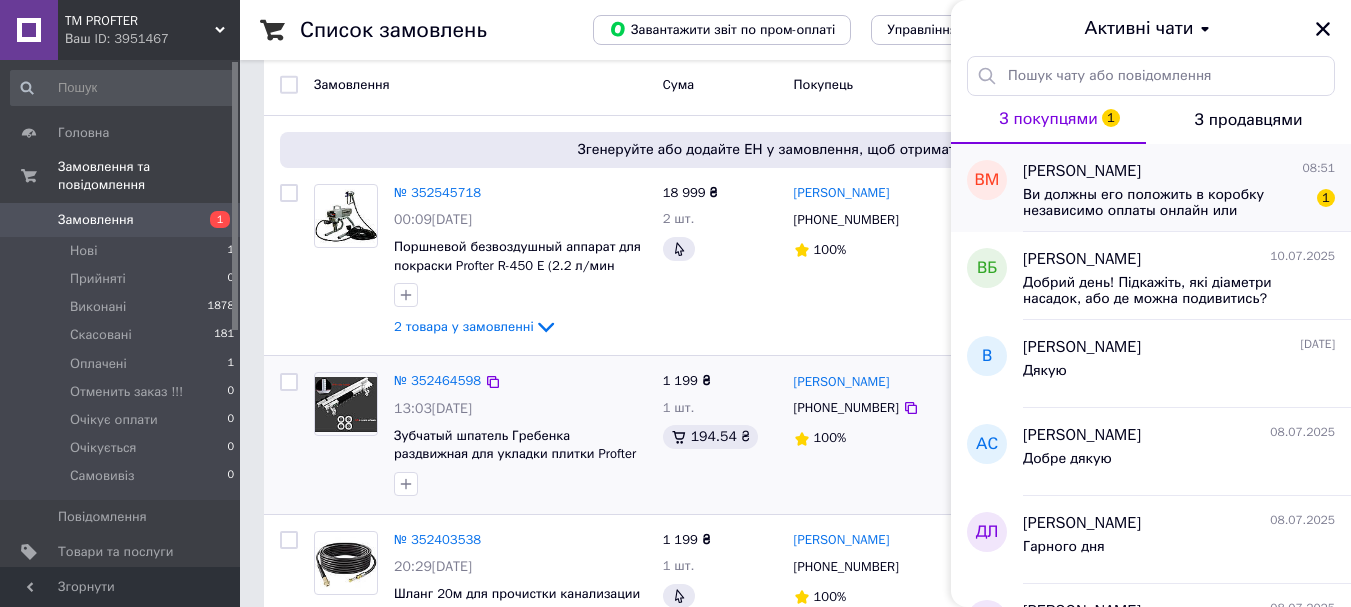 click on "Ви должны его положить в коробку независимо оплаты онлайн или наложенным платежом,я же Вас просил положите чек , потому что я этот товар беру на стройку не за свои деньги,мне нужно отдать чек прорабу.Я ж говорил не будет чека я не буду забирать товар.Поймите меня правильно." at bounding box center (1165, 203) 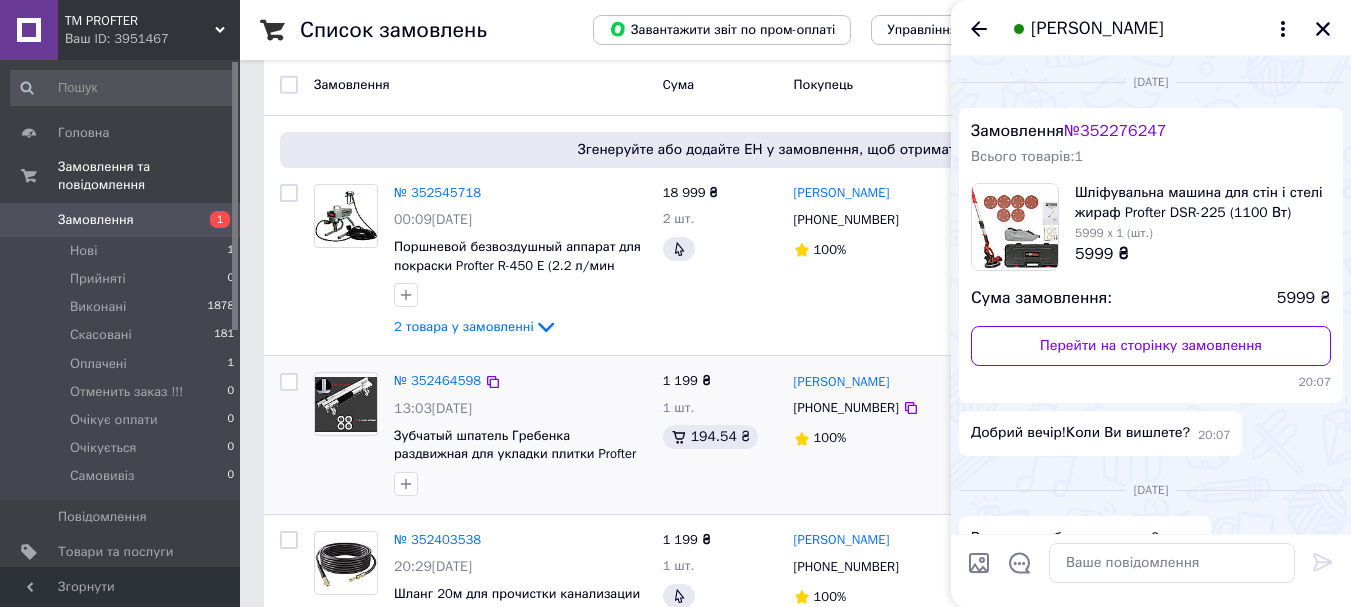 scroll, scrollTop: 616, scrollLeft: 0, axis: vertical 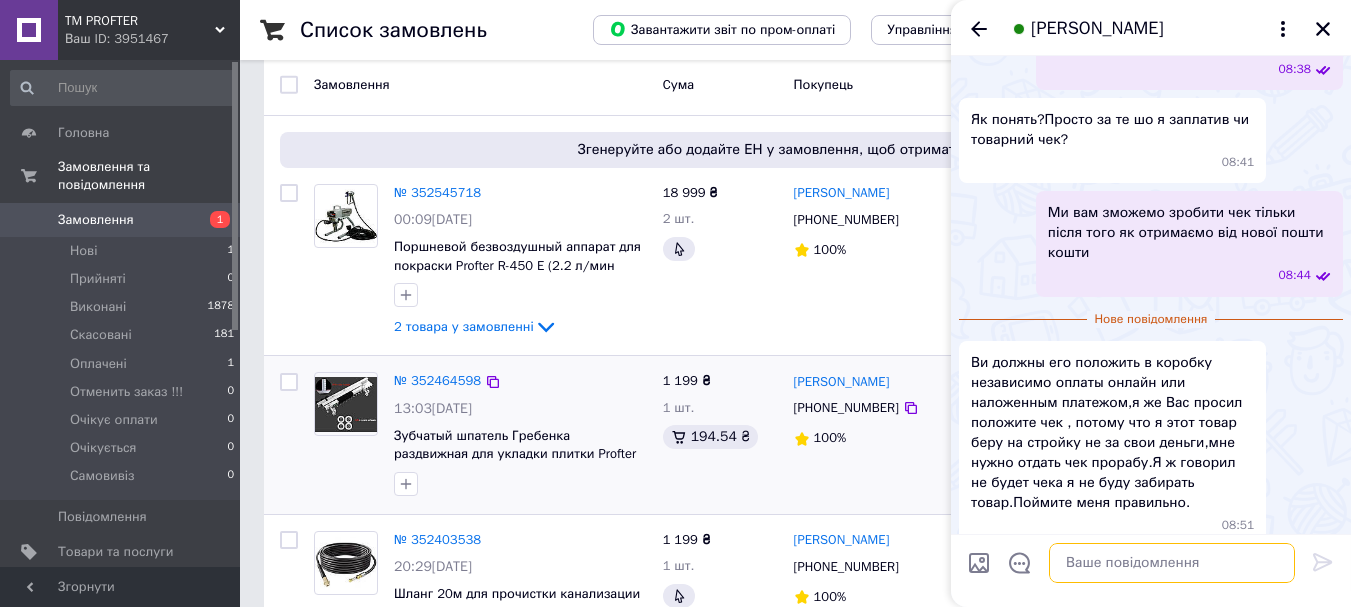 click at bounding box center (1172, 563) 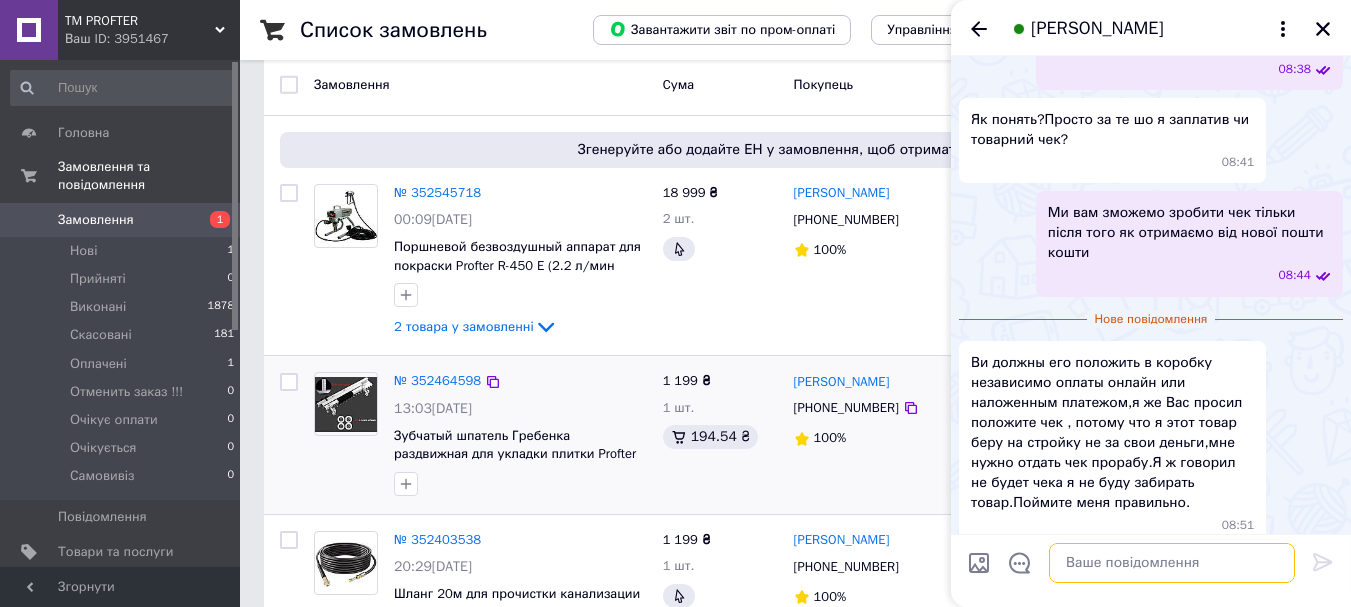 click at bounding box center [1172, 563] 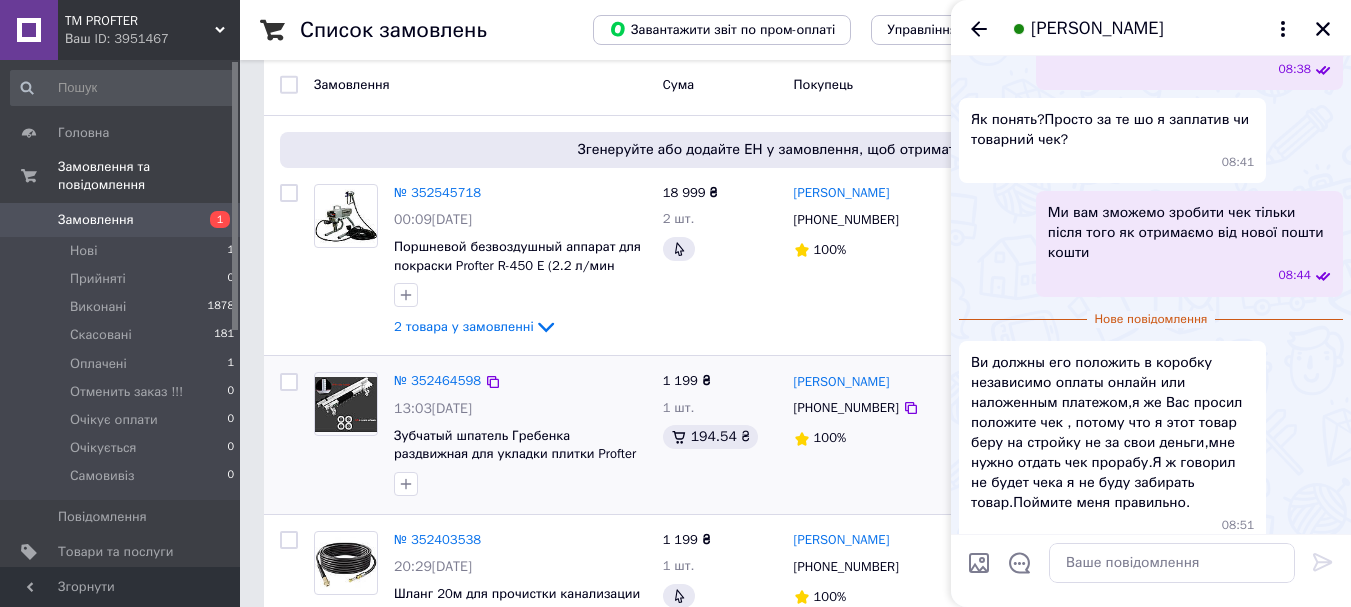 click on "[PERSON_NAME]" at bounding box center (1097, 29) 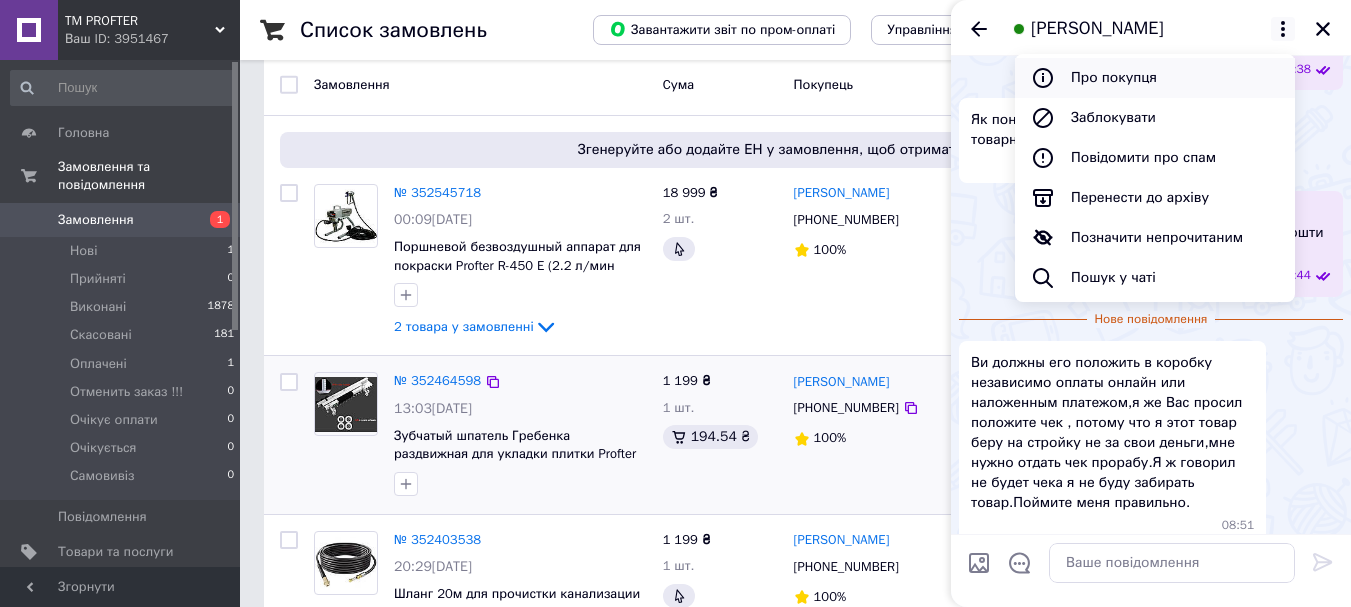 click on "Про покупця" at bounding box center [1155, 78] 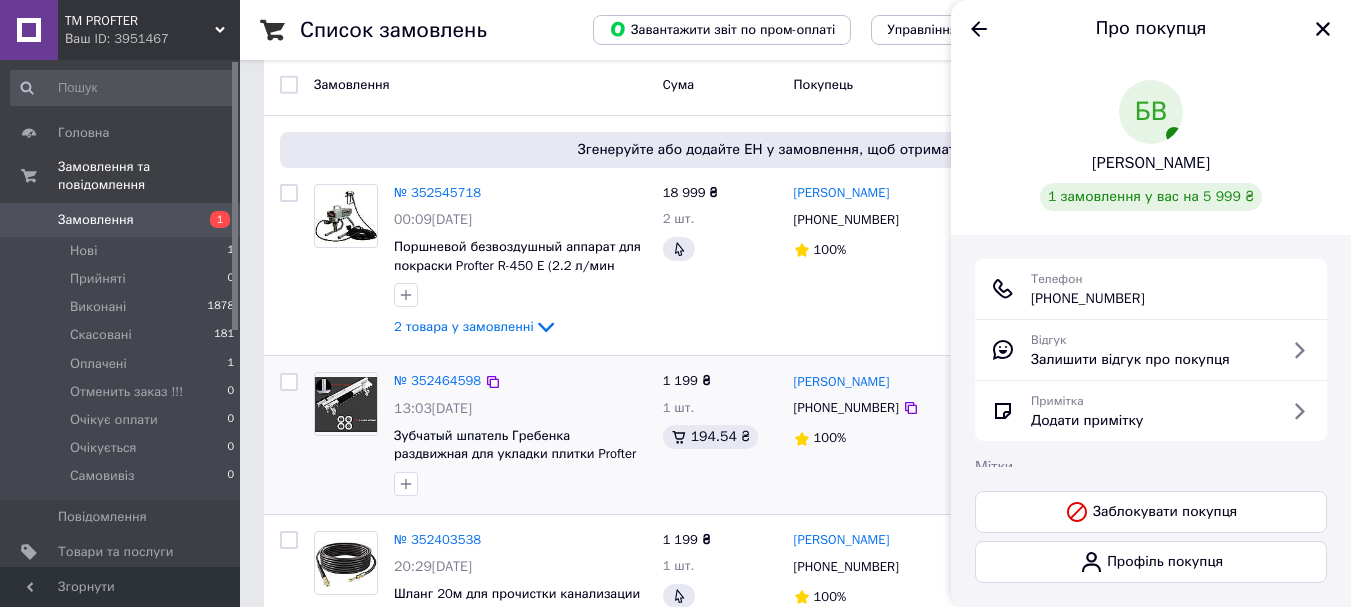scroll, scrollTop: 62, scrollLeft: 0, axis: vertical 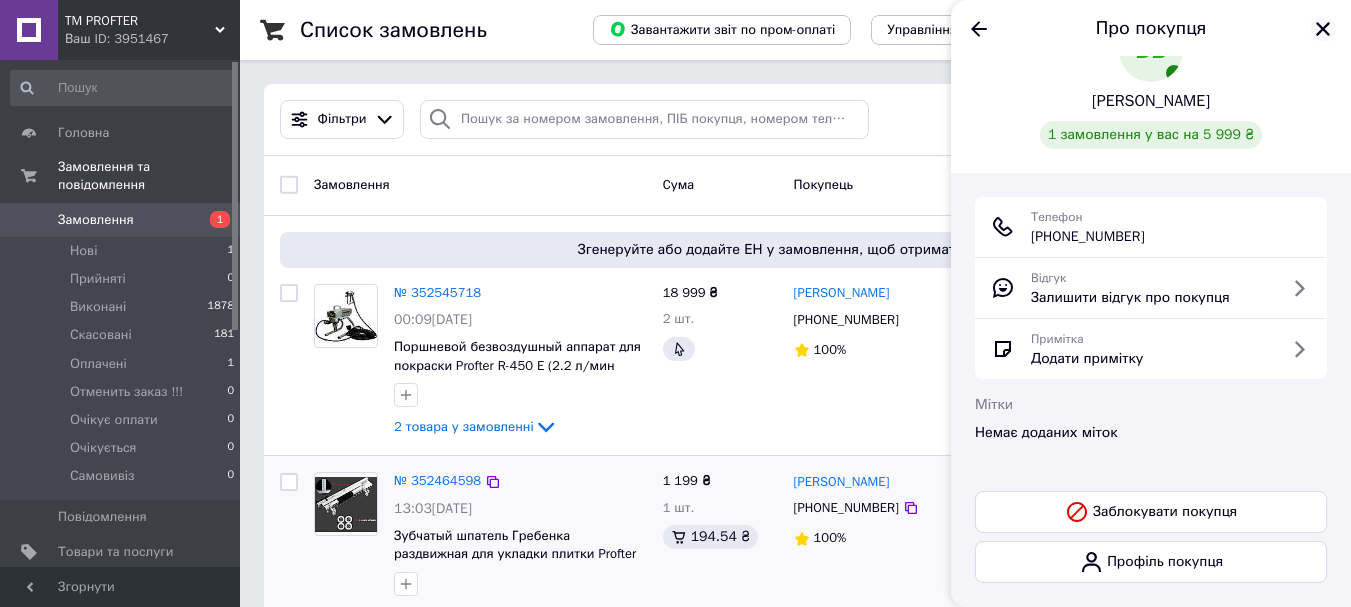 click 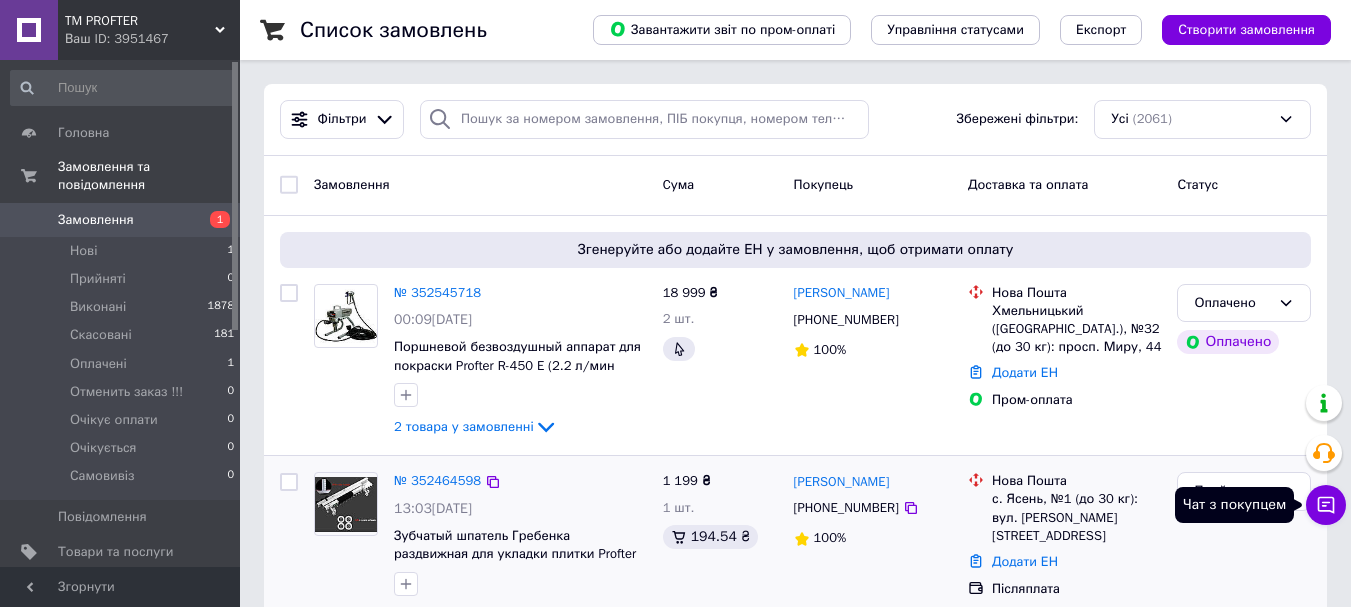 click on "Чат з покупцем" at bounding box center (1326, 505) 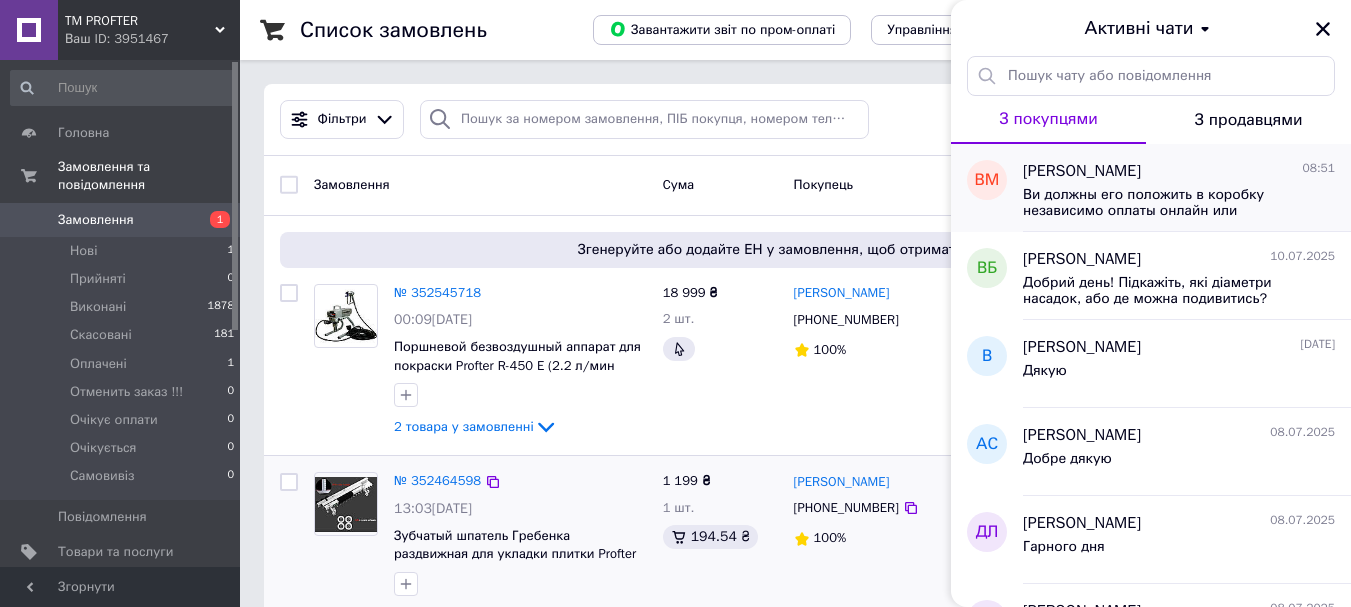 click on "Ви должны его положить в коробку независимо оплаты онлайн или наложенным платежом,я же Вас просил положите чек , потому что я этот товар беру на стройку не за свои деньги,мне нужно отдать чек прорабу.Я ж говорил не будет чека я не буду забирать товар.Поймите меня правильно." at bounding box center (1165, 203) 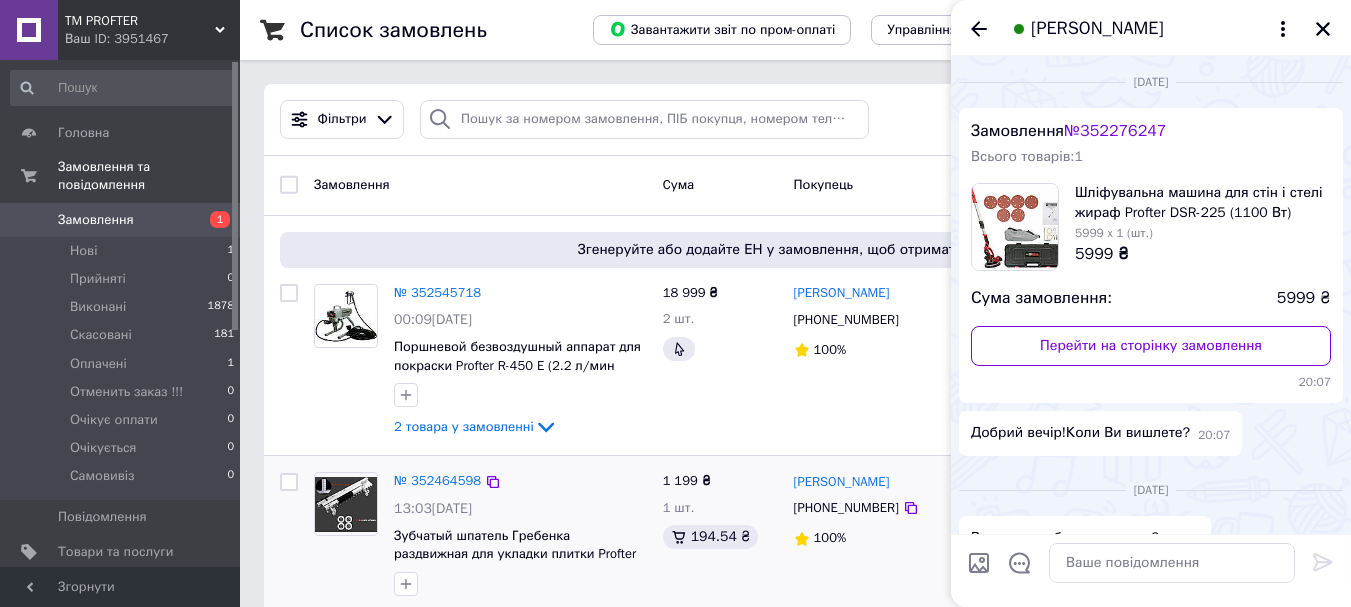 scroll, scrollTop: 580, scrollLeft: 0, axis: vertical 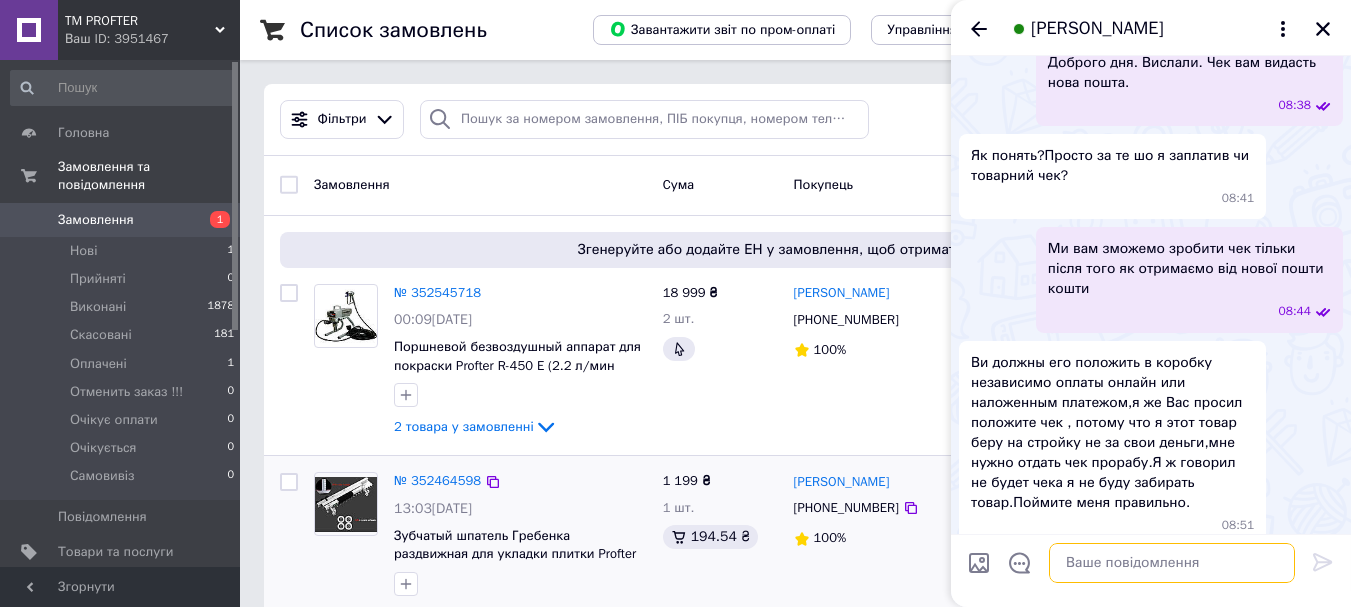 click at bounding box center (1172, 563) 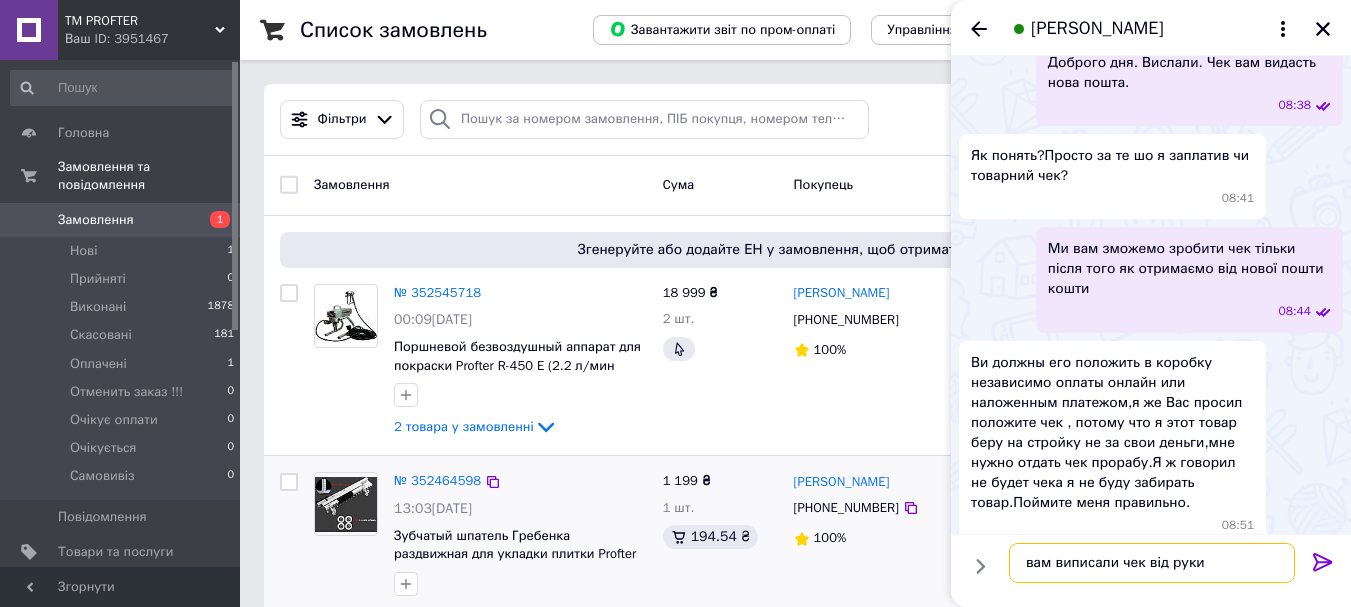 type on "вам виписали чек від руки." 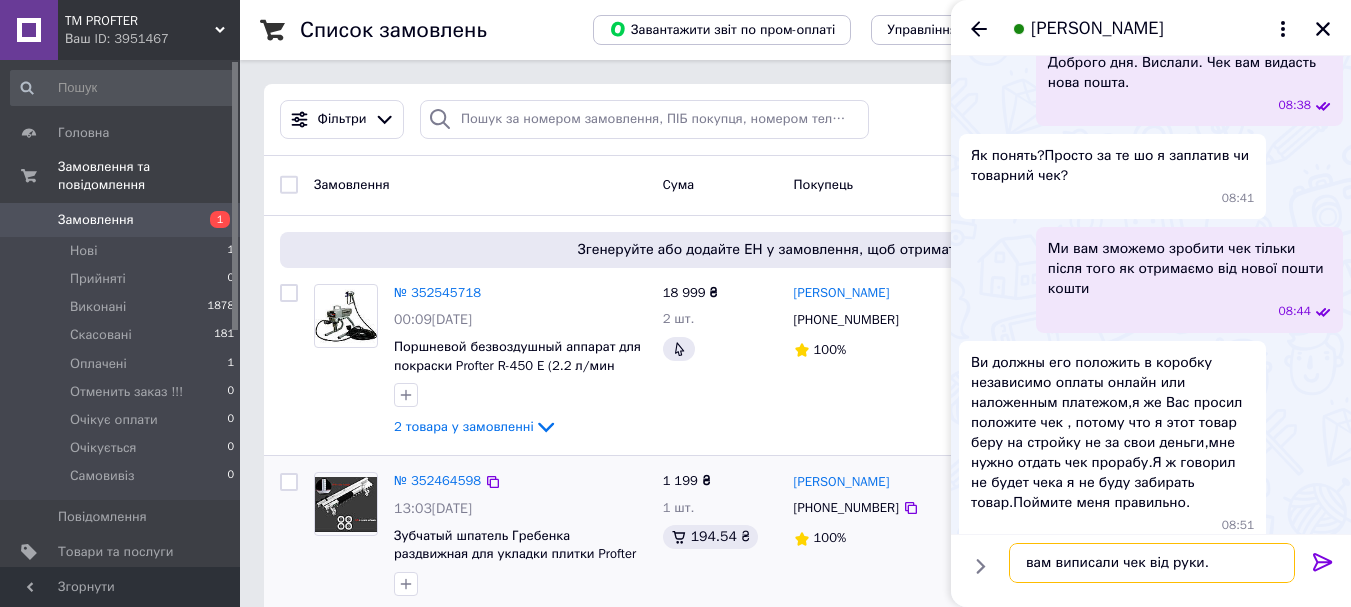 type 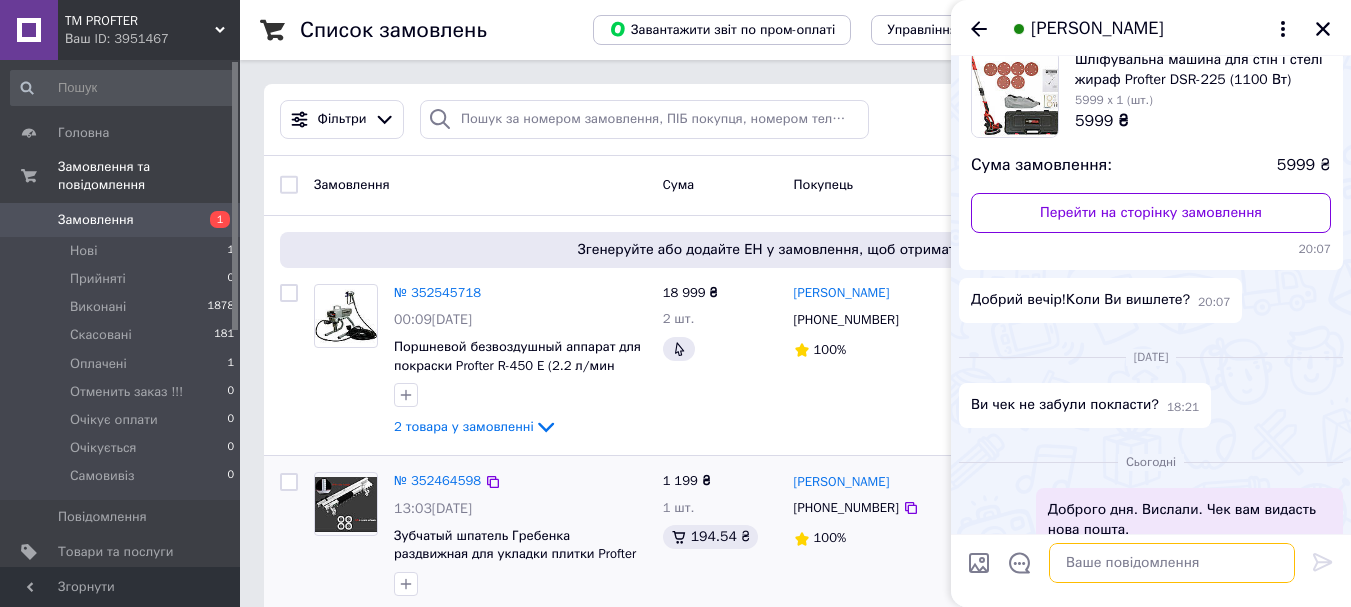 scroll, scrollTop: 33, scrollLeft: 0, axis: vertical 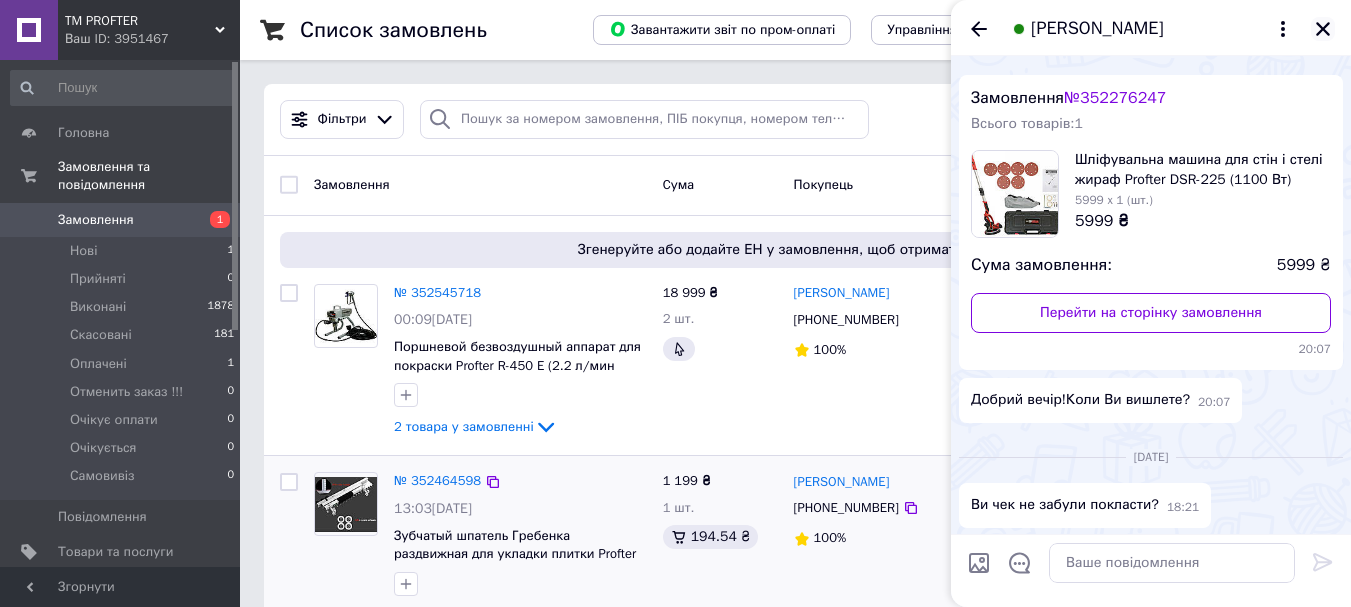 click 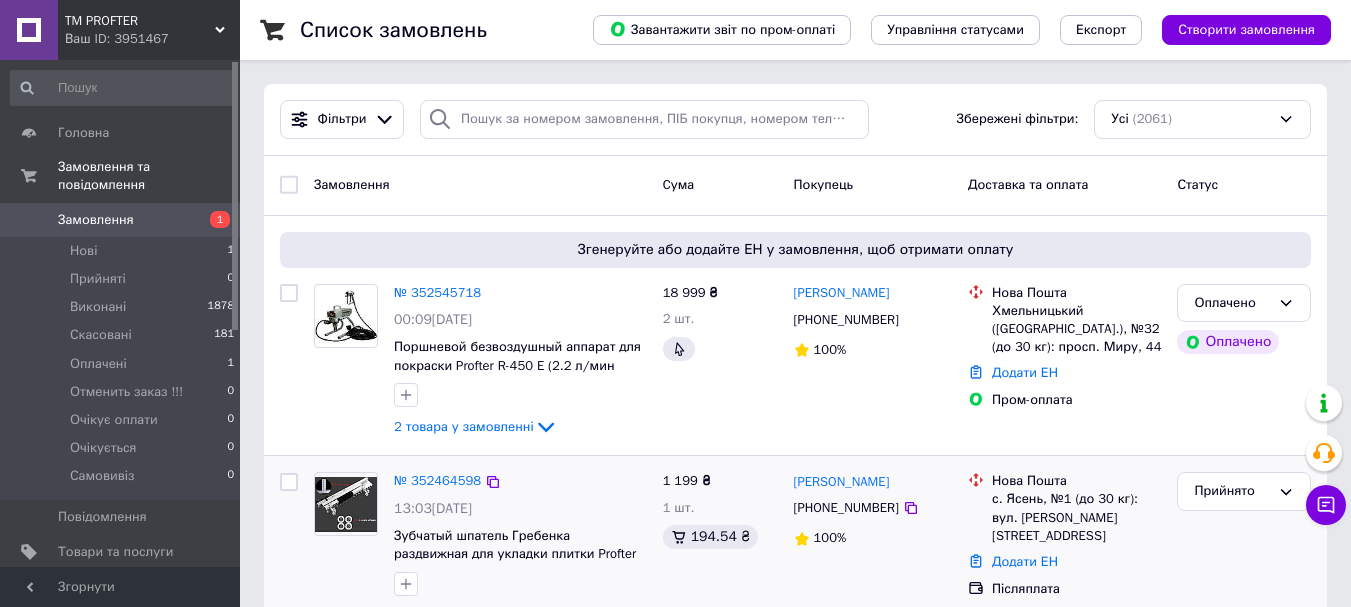 click on "Замовлення" at bounding box center [121, 220] 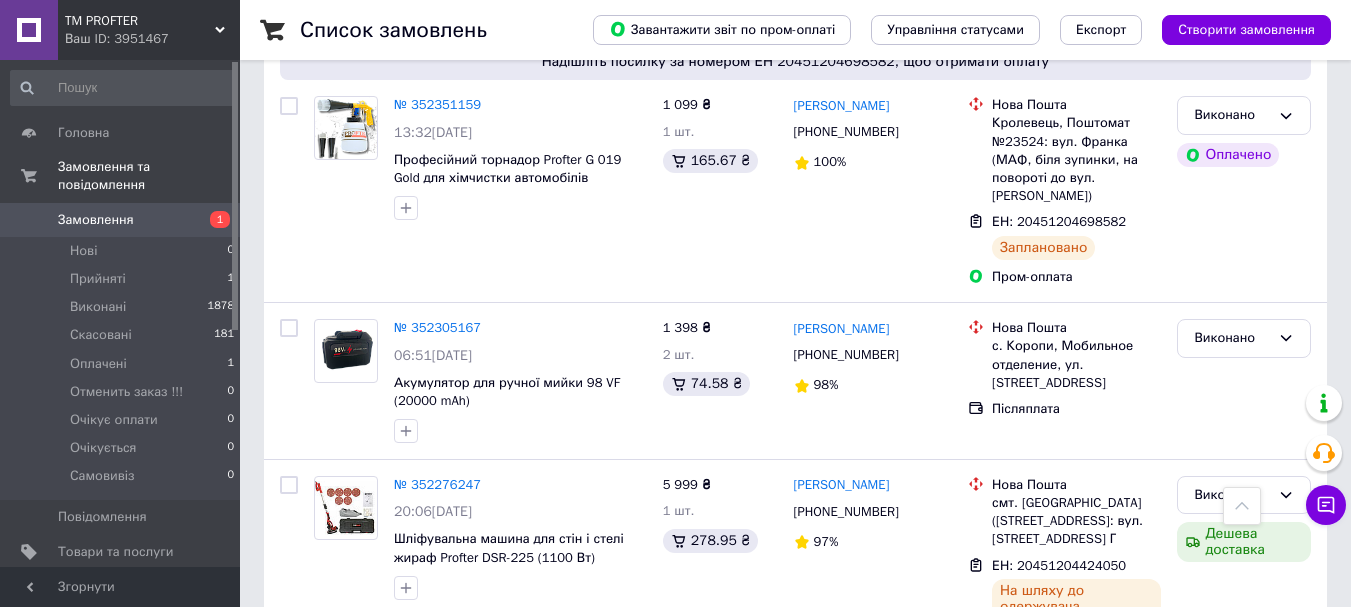 scroll, scrollTop: 1000, scrollLeft: 0, axis: vertical 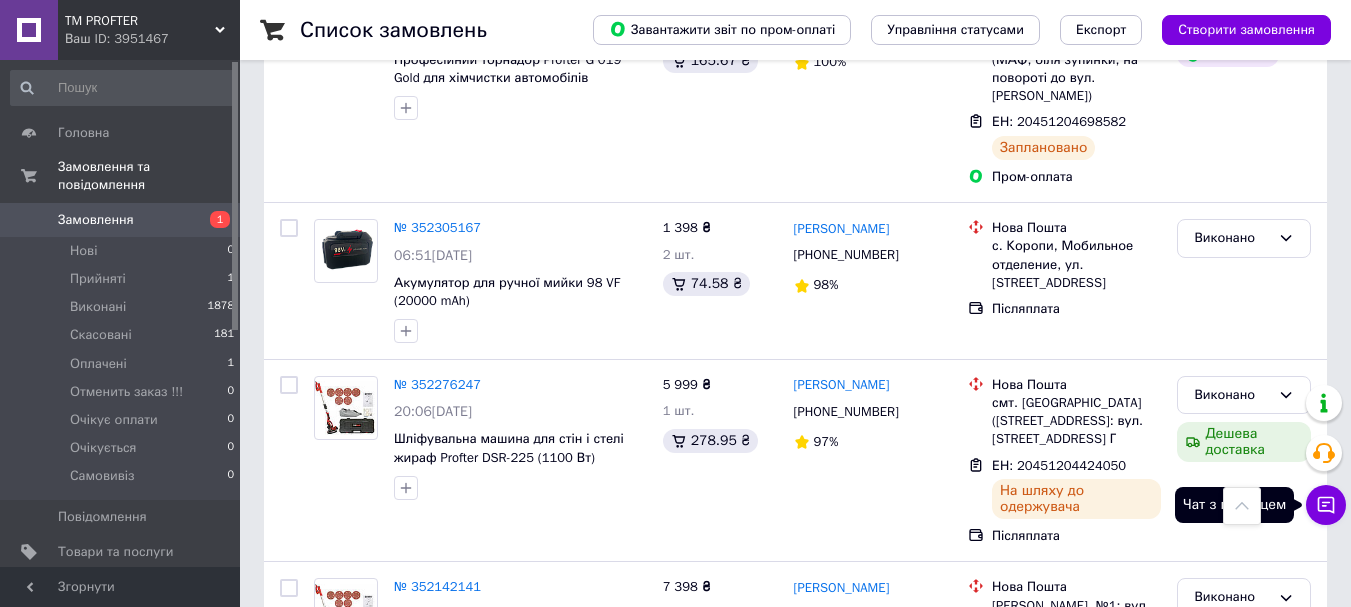 click 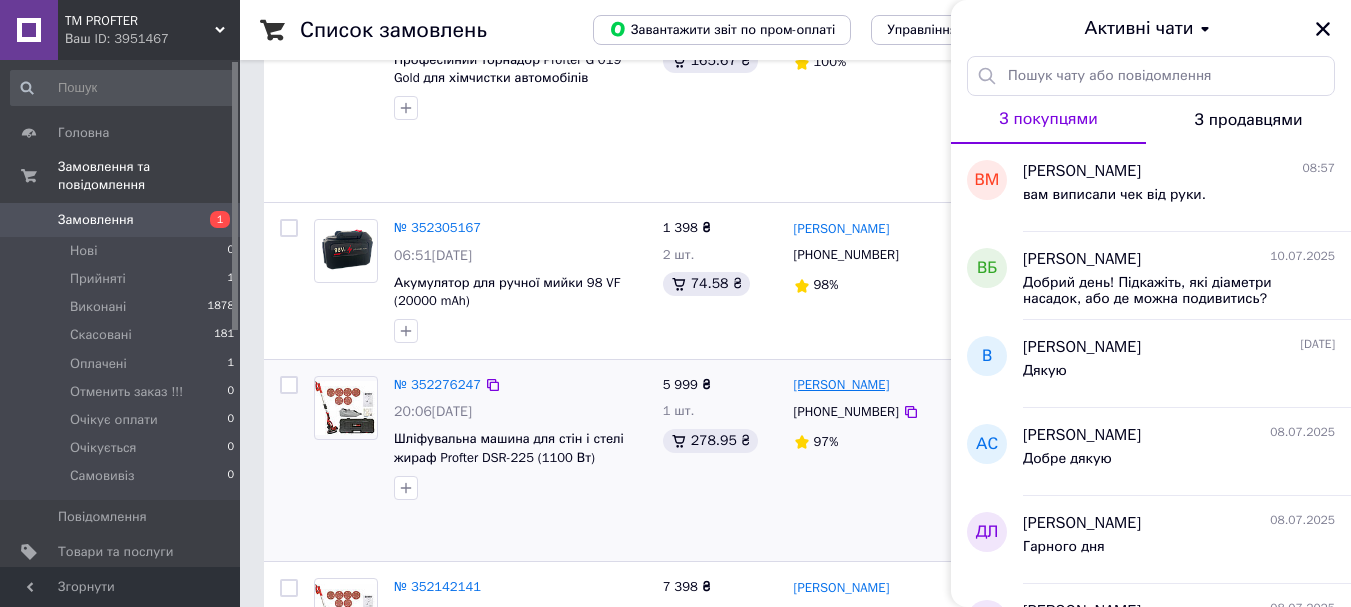 click on "[PERSON_NAME]" at bounding box center [842, 385] 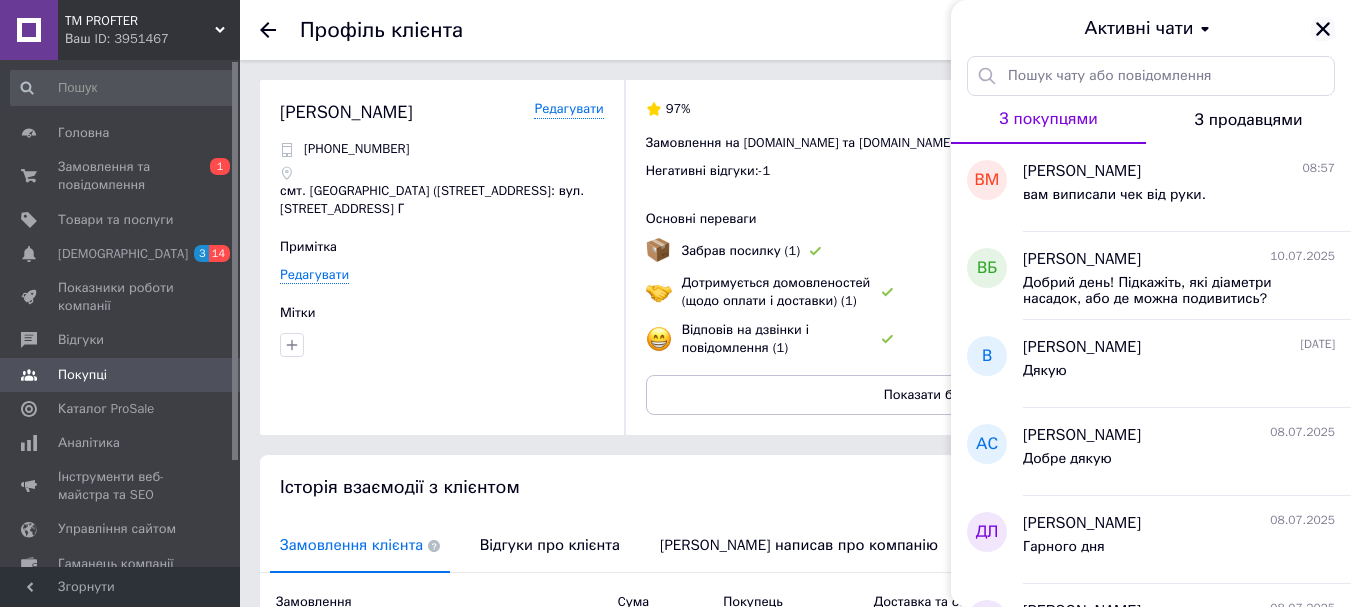 click at bounding box center (1323, 29) 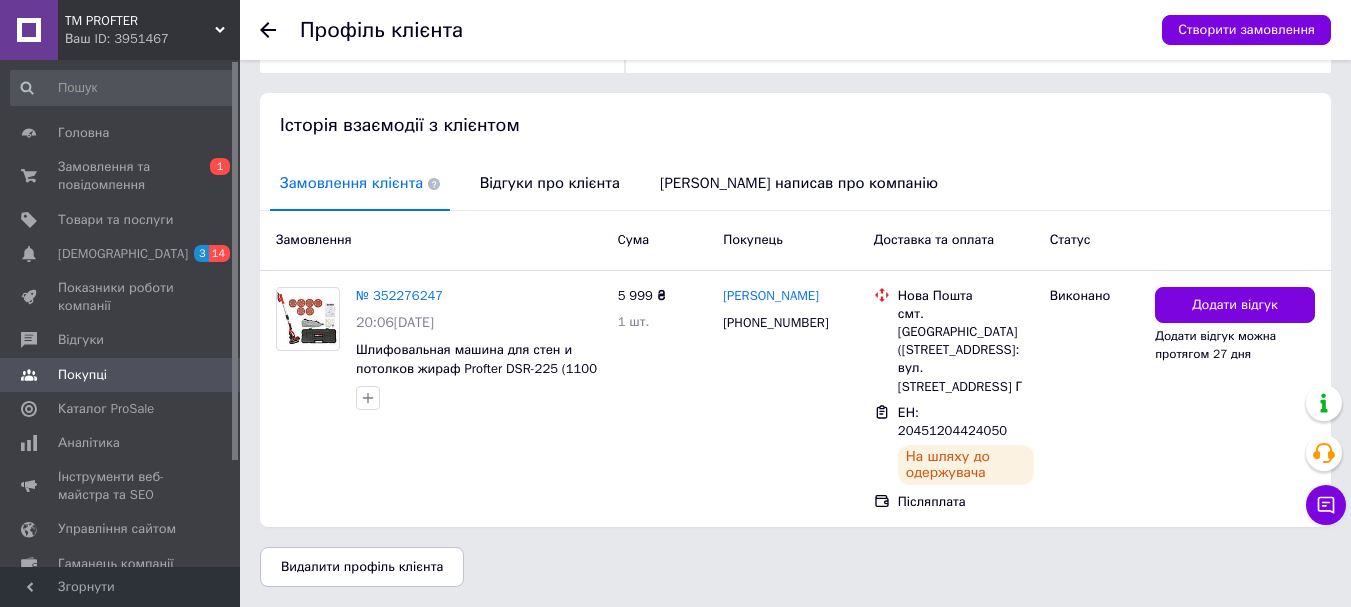 scroll, scrollTop: 0, scrollLeft: 0, axis: both 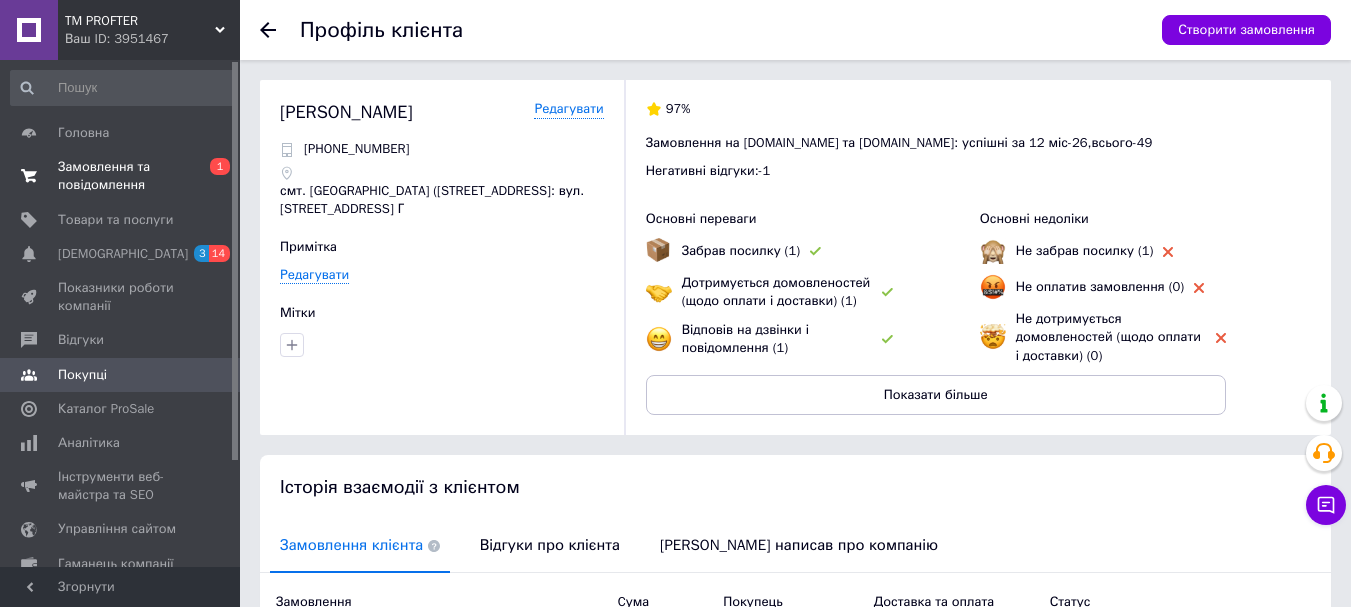 click on "Замовлення та повідомлення" at bounding box center [121, 176] 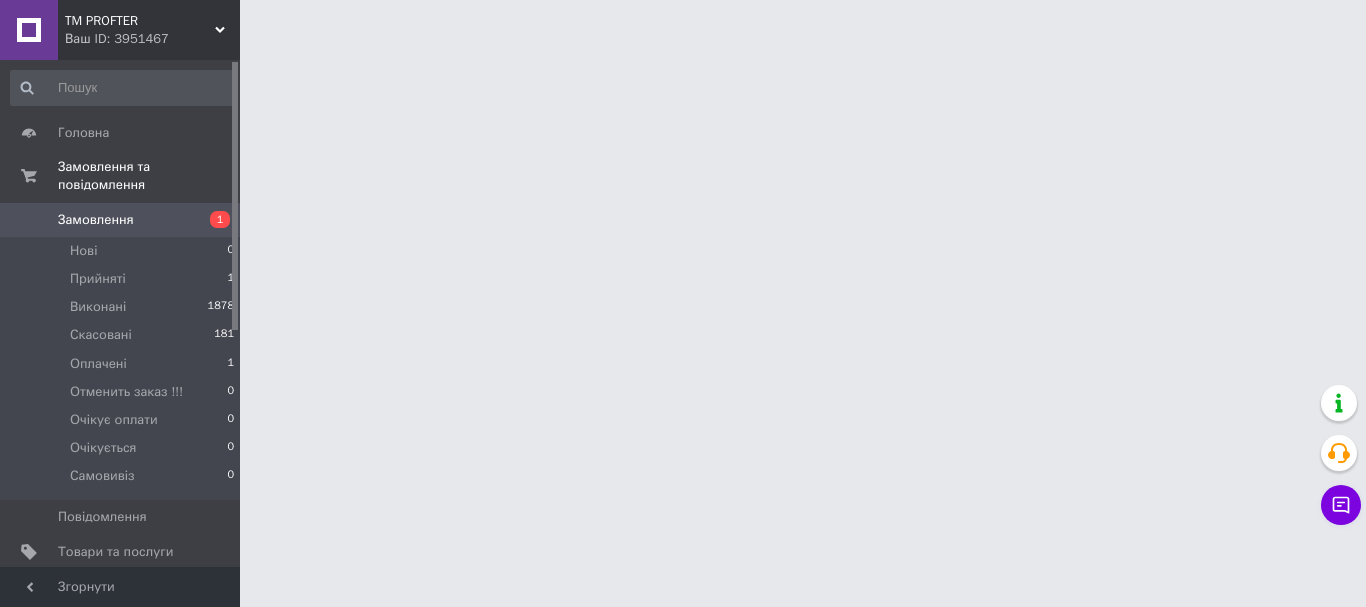 click on "Замовлення" at bounding box center (121, 220) 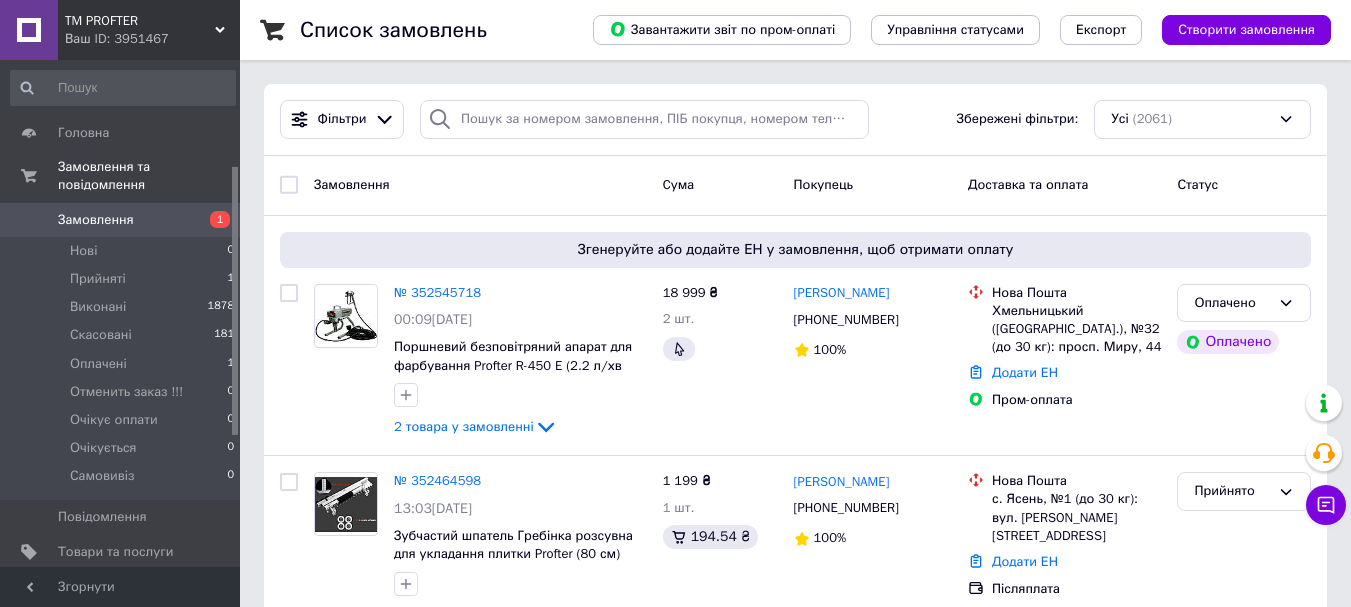 scroll, scrollTop: 200, scrollLeft: 0, axis: vertical 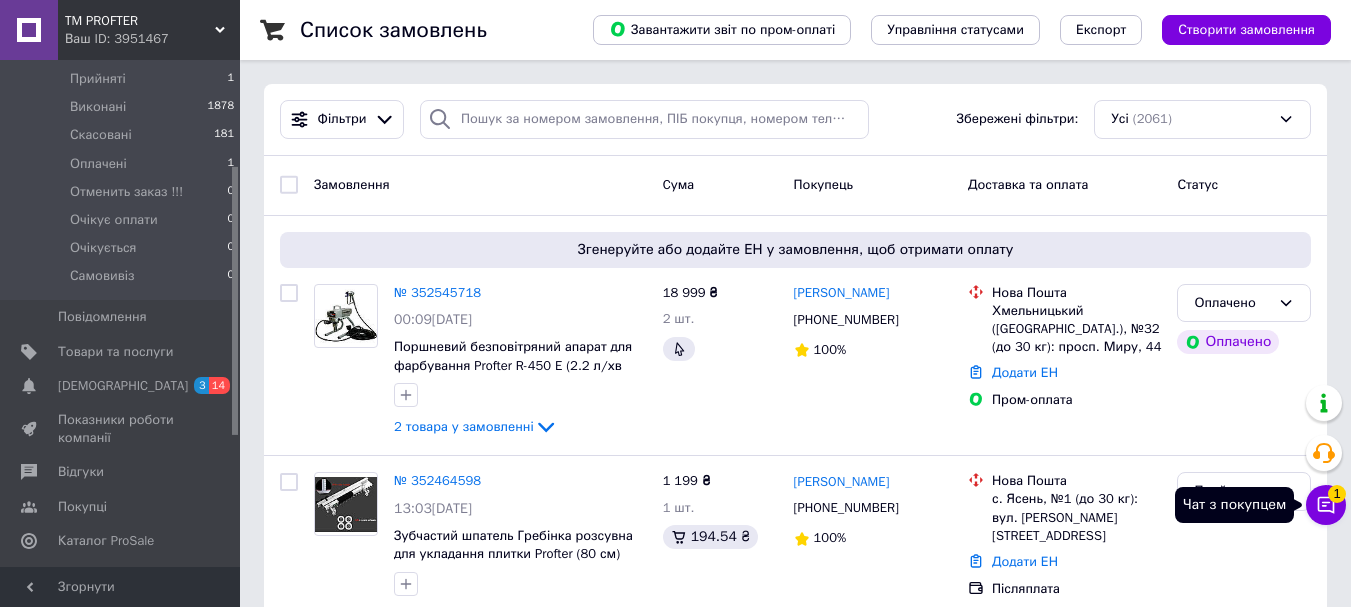 click 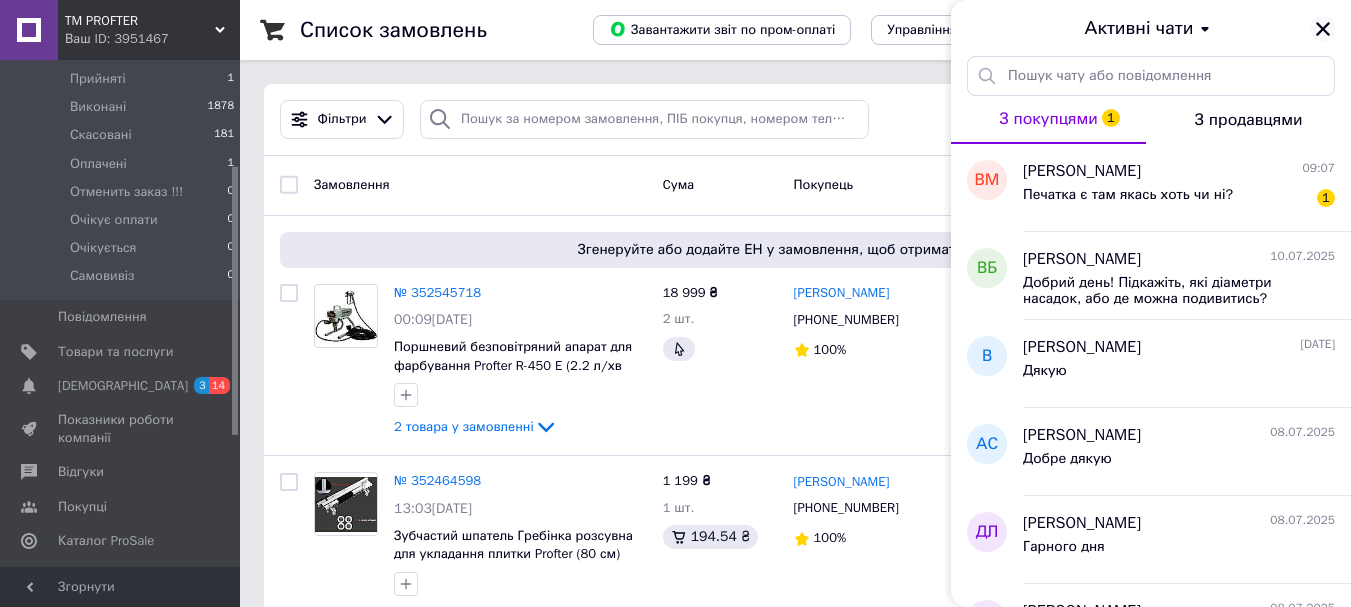 click 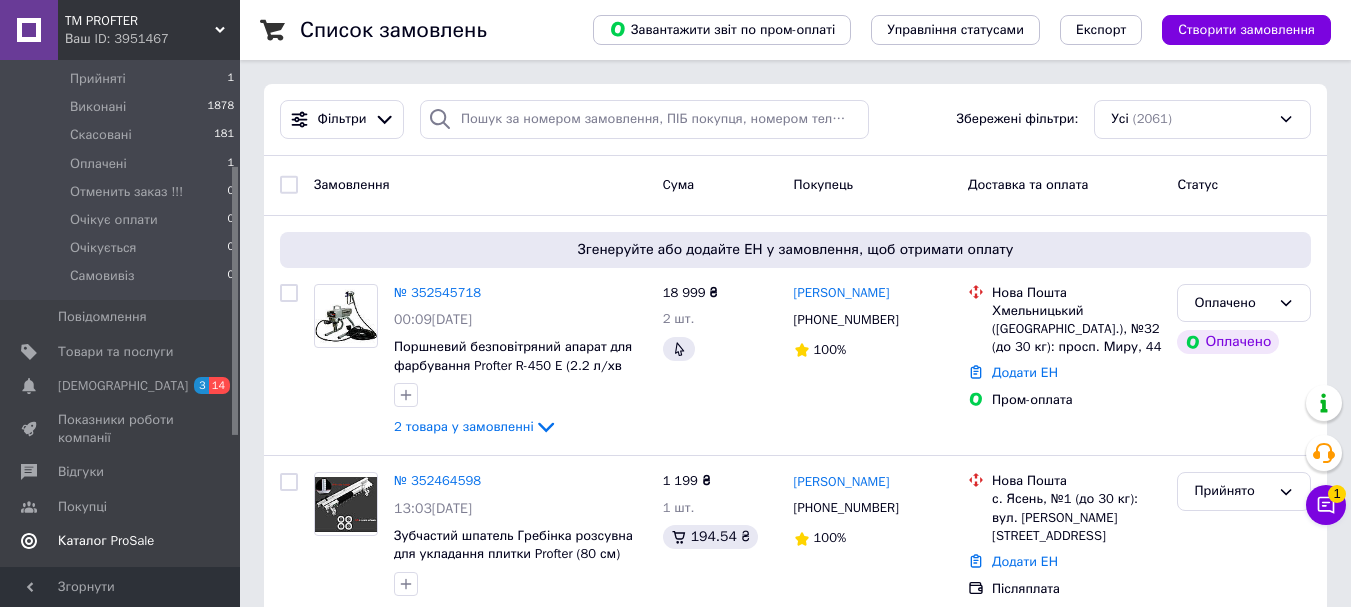 scroll, scrollTop: 300, scrollLeft: 0, axis: vertical 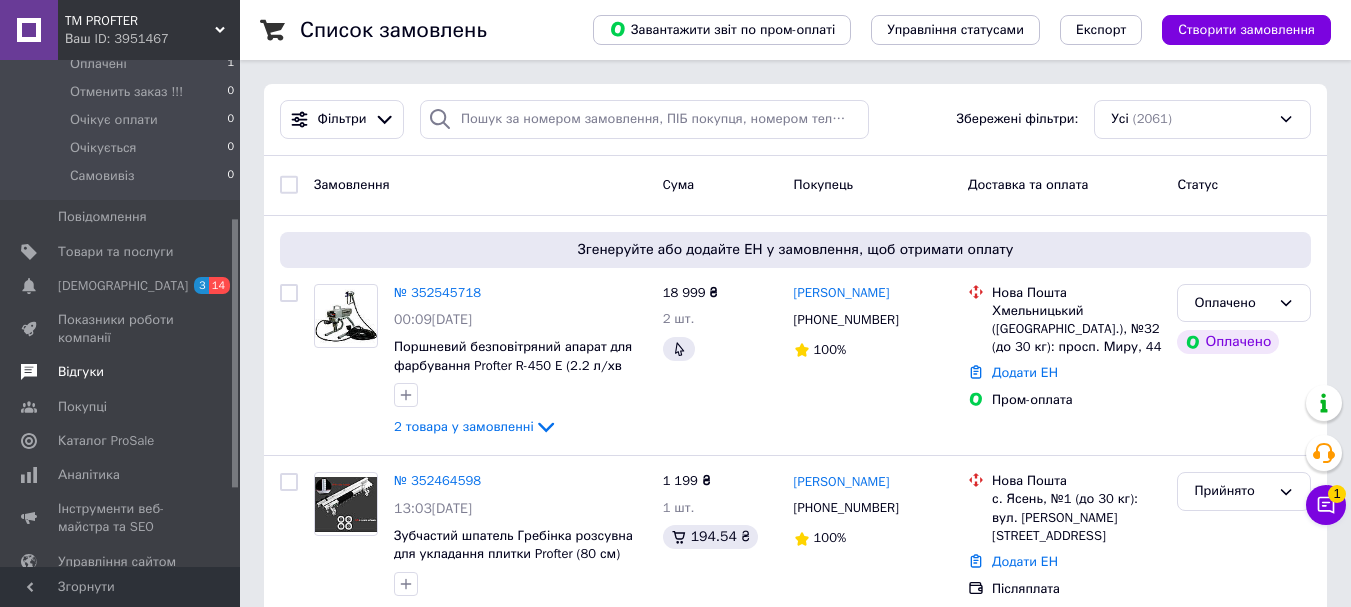 click on "Відгуки" at bounding box center (81, 372) 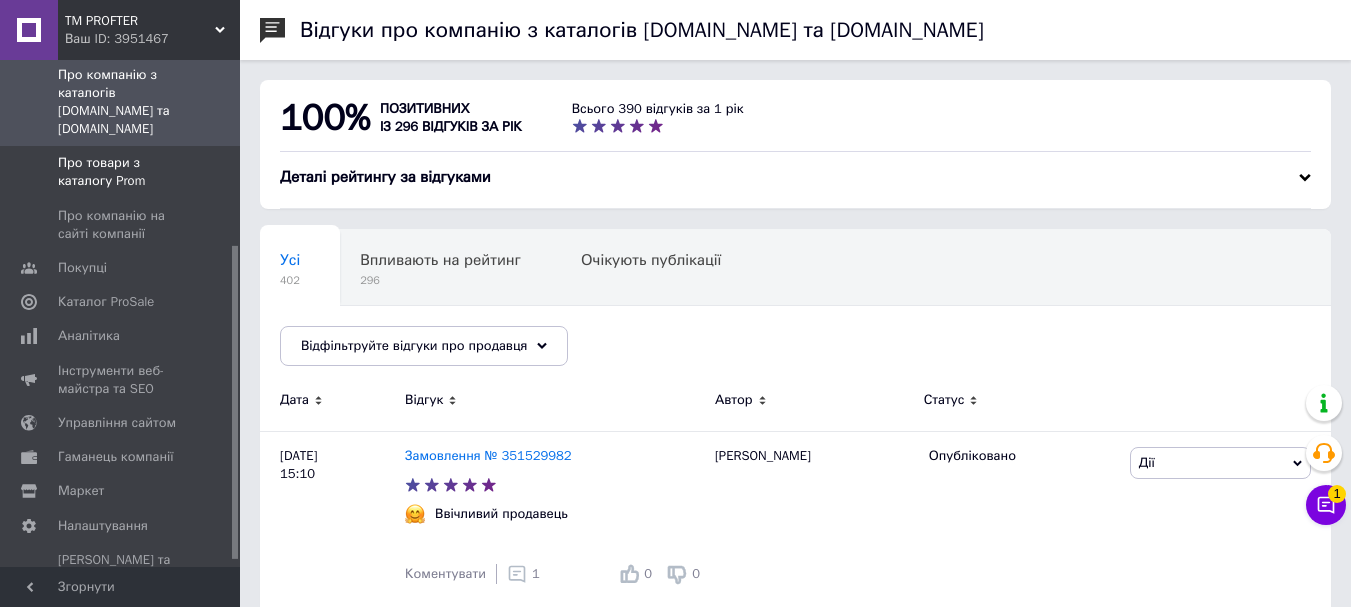 click on "Про товари з каталогу Prom" at bounding box center [121, 172] 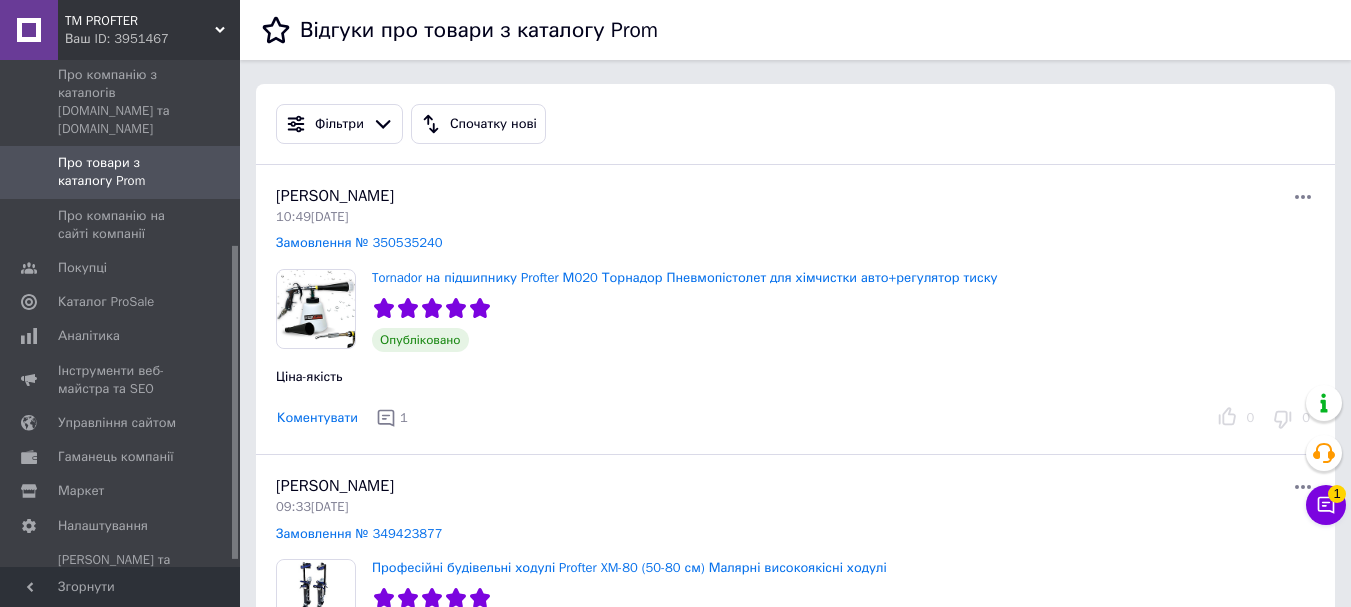 scroll, scrollTop: 310, scrollLeft: 0, axis: vertical 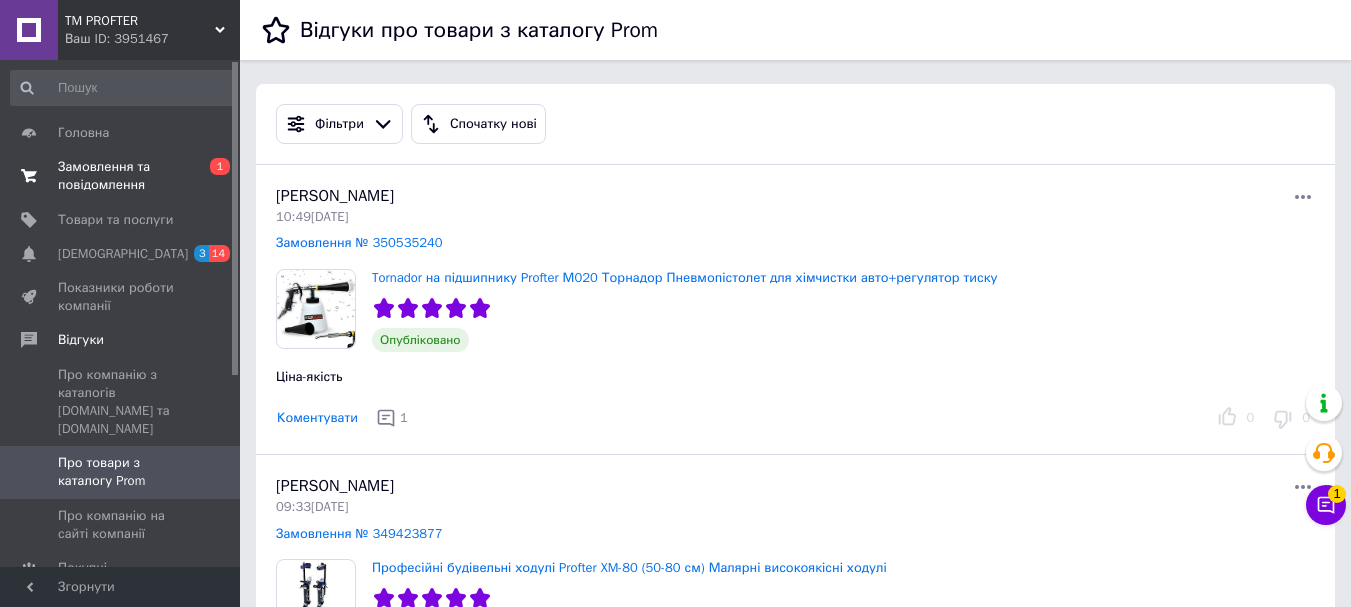 click on "Замовлення та повідомлення" at bounding box center (121, 176) 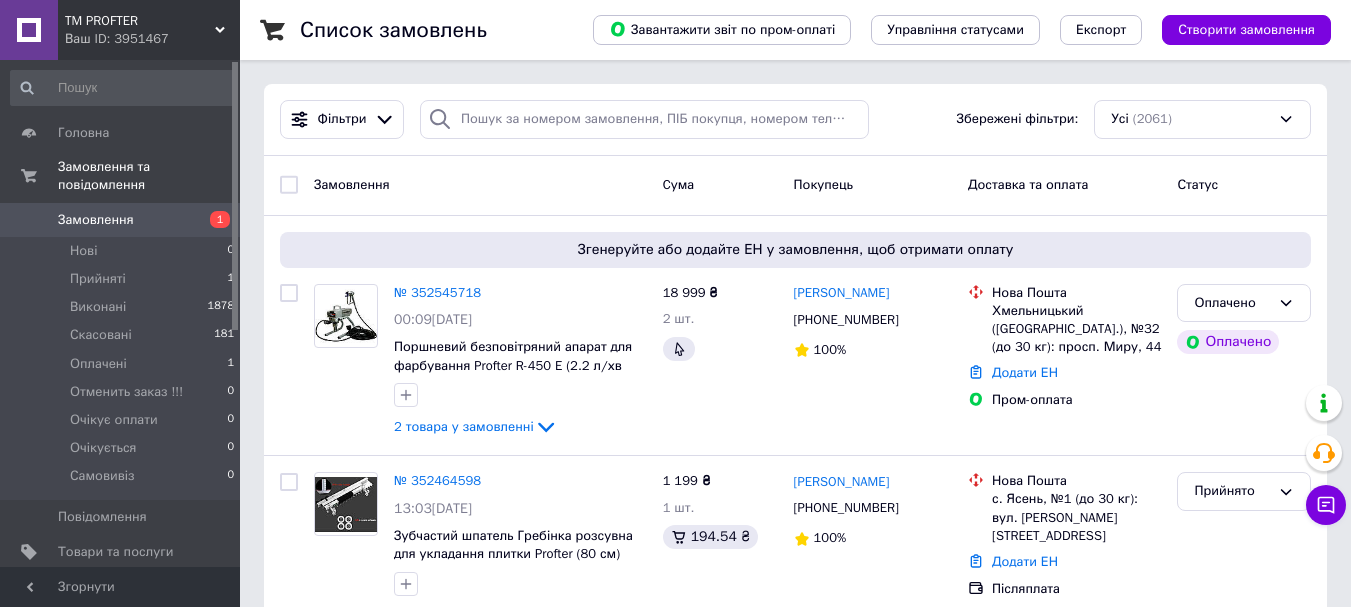 click on "TM PROFTER" at bounding box center (140, 21) 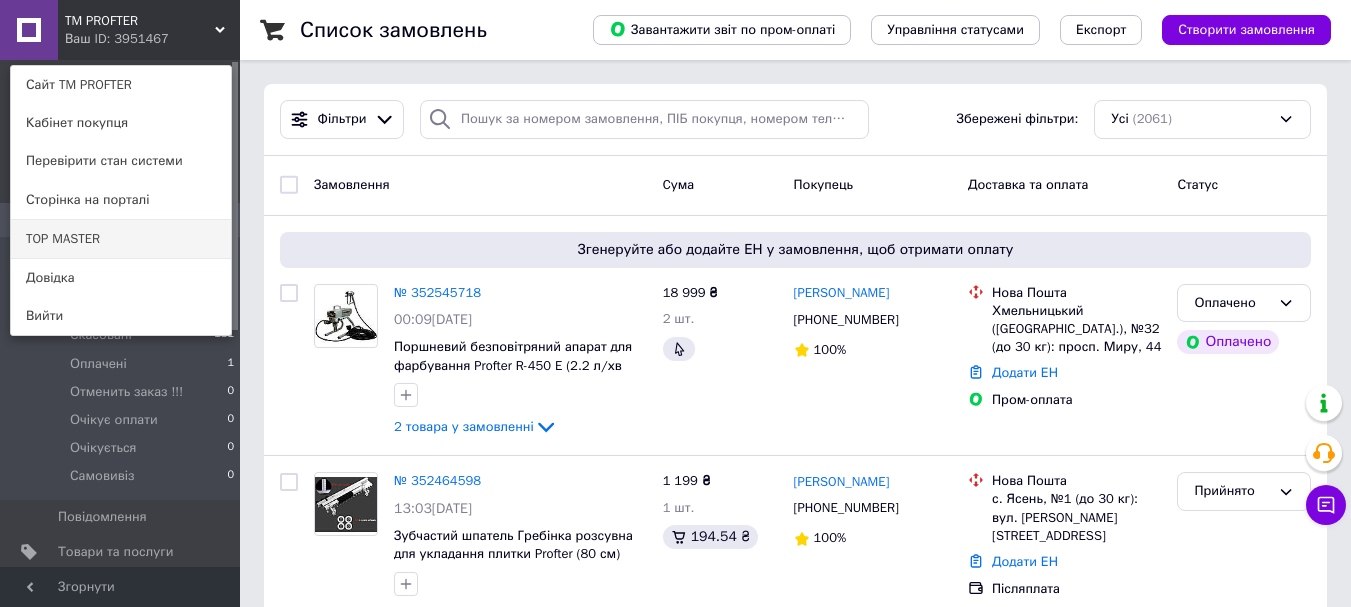 click on "TOP MASTER" at bounding box center [121, 239] 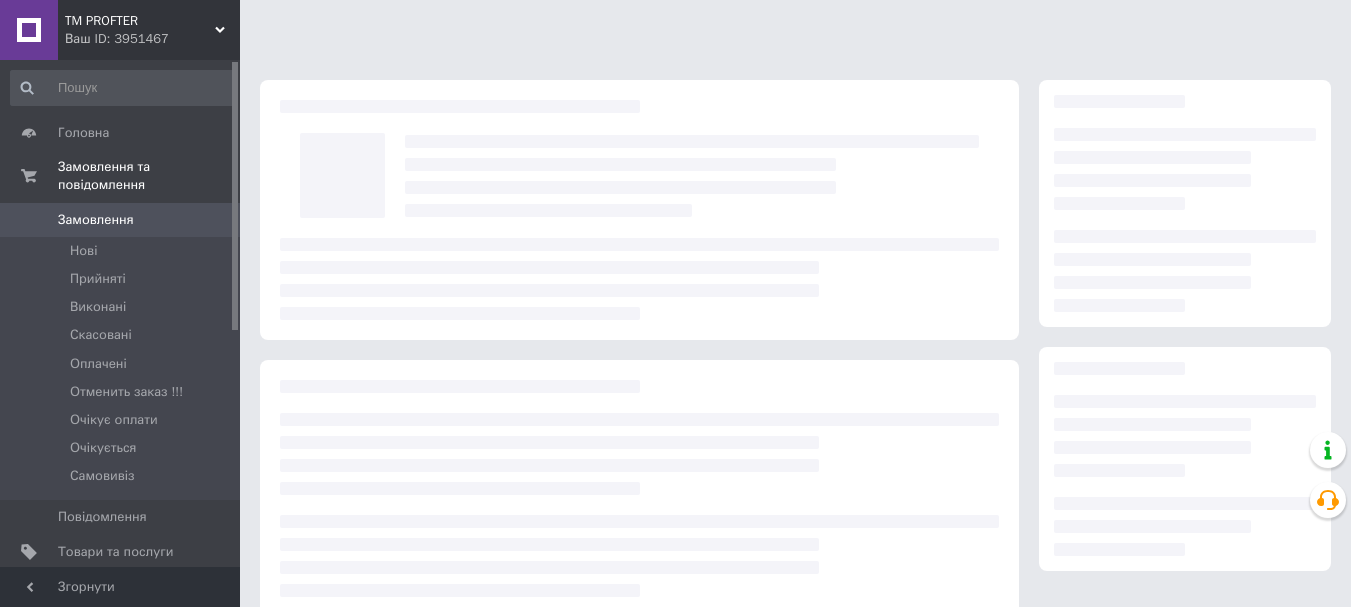 scroll, scrollTop: 0, scrollLeft: 0, axis: both 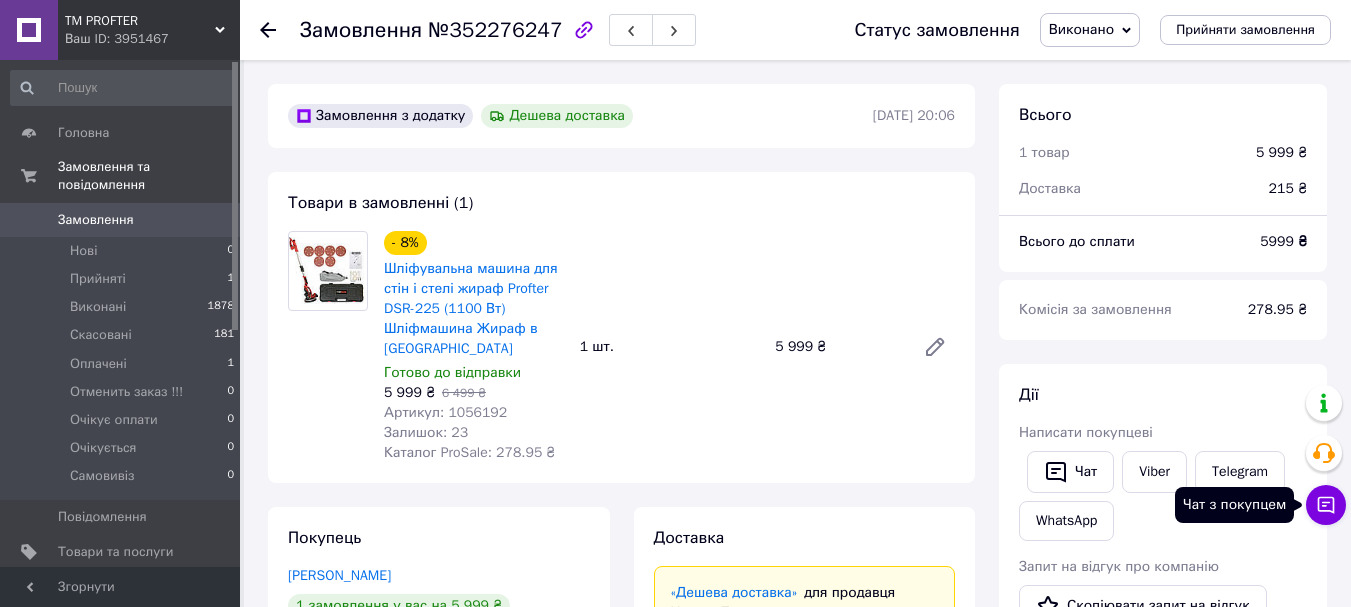 click 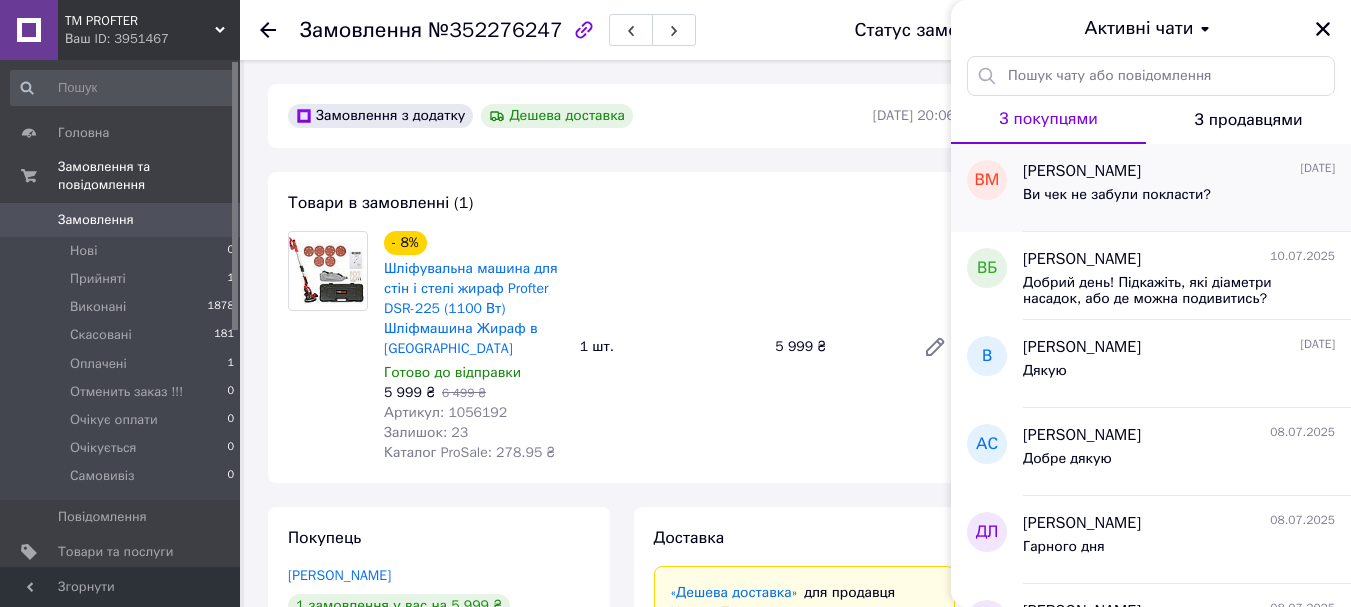 click on "Ви чек не забули покласти?" at bounding box center [1117, 195] 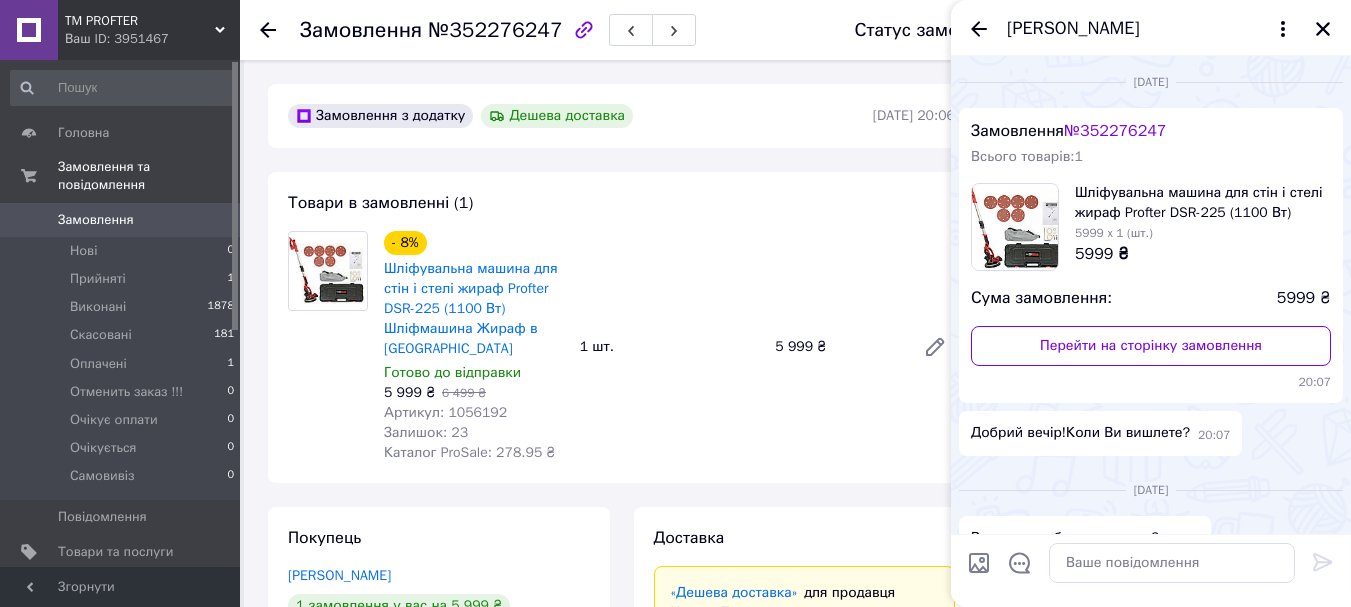 scroll, scrollTop: 35, scrollLeft: 0, axis: vertical 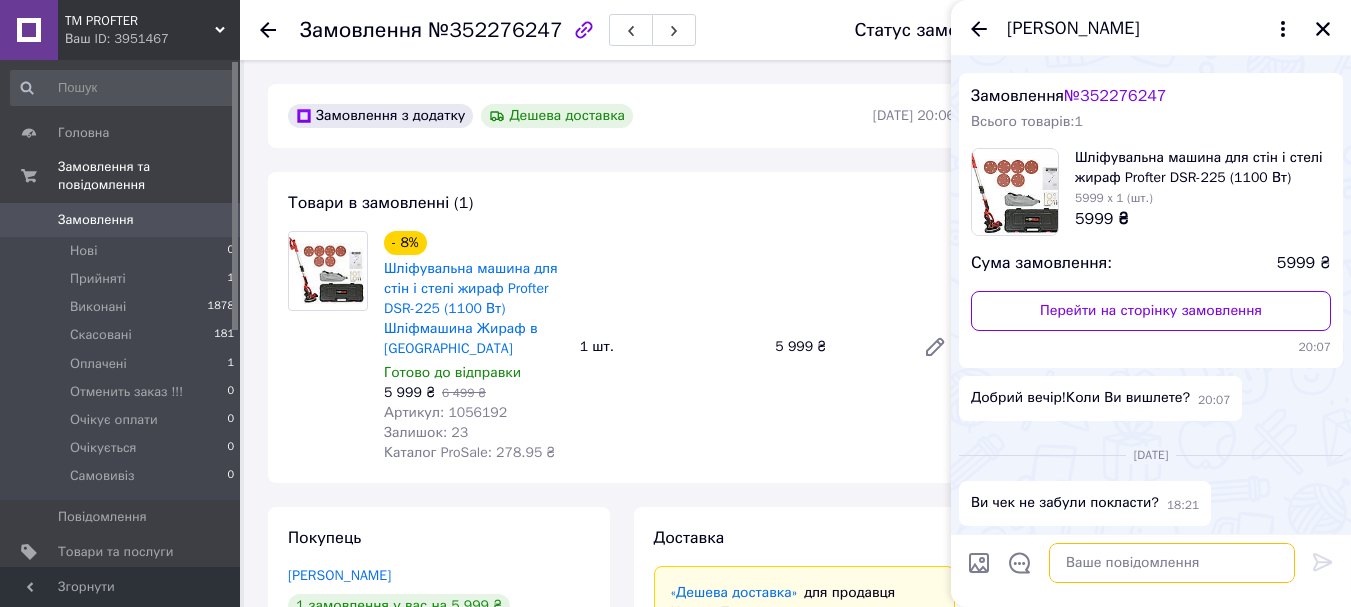 click at bounding box center (1172, 563) 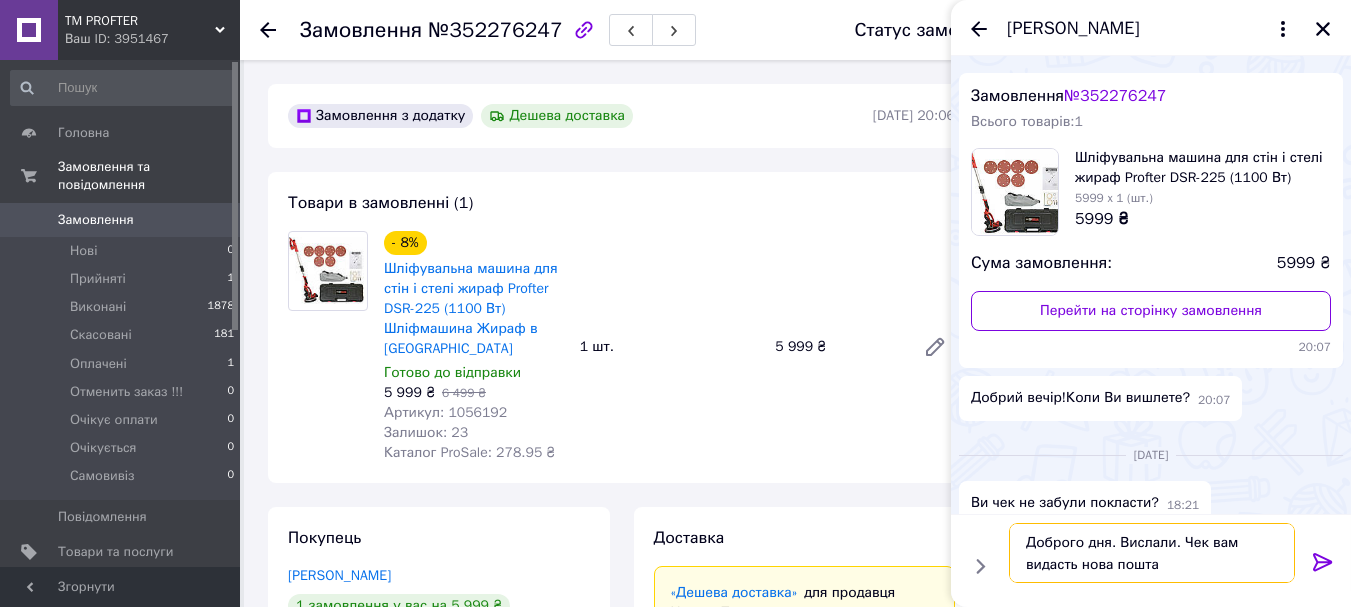 type on "Доброго дня. Вислали. Чек вам видасть нова пошта." 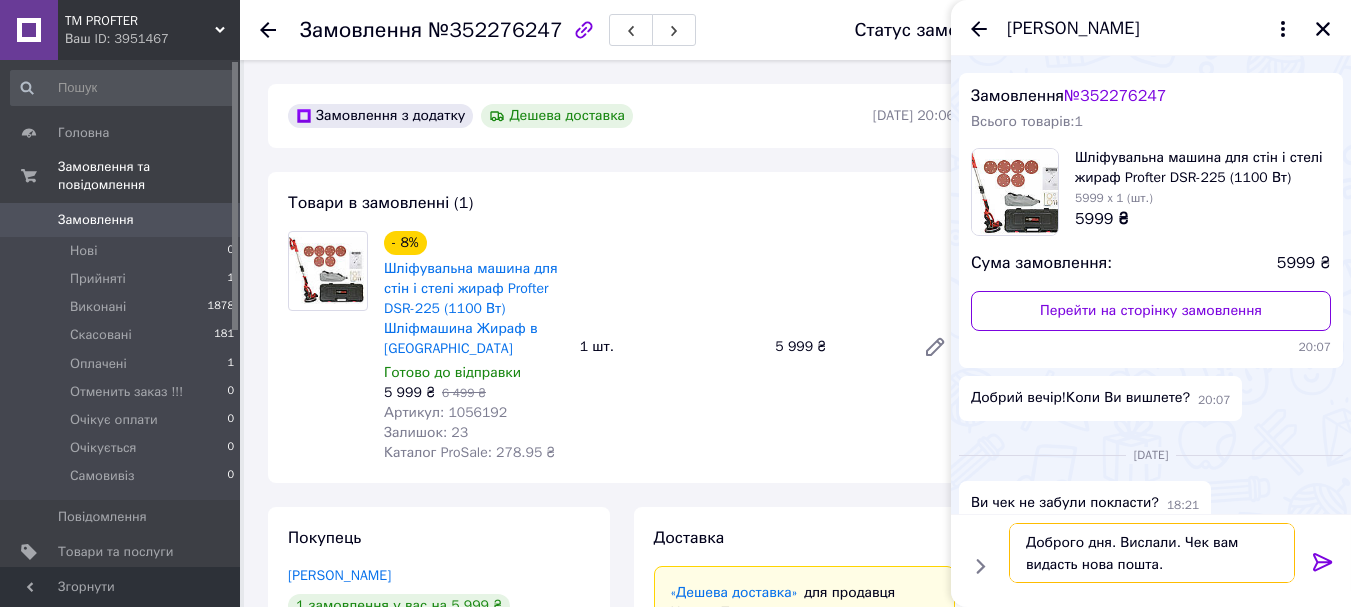 type 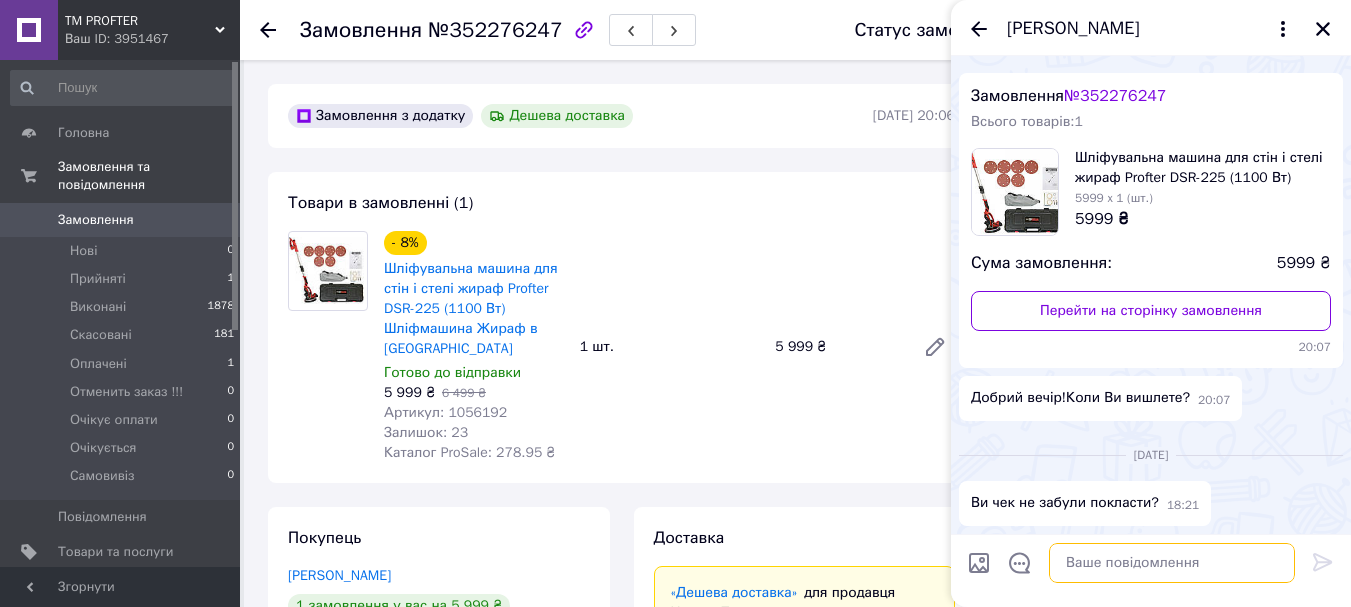 scroll, scrollTop: 180, scrollLeft: 0, axis: vertical 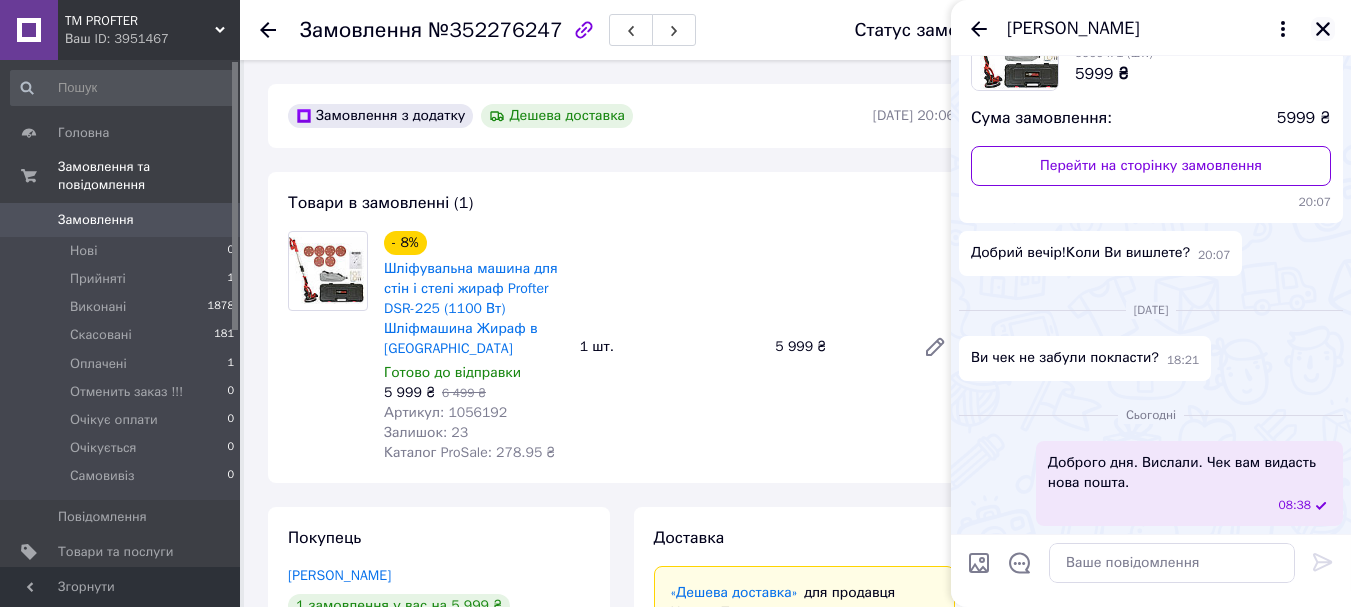click 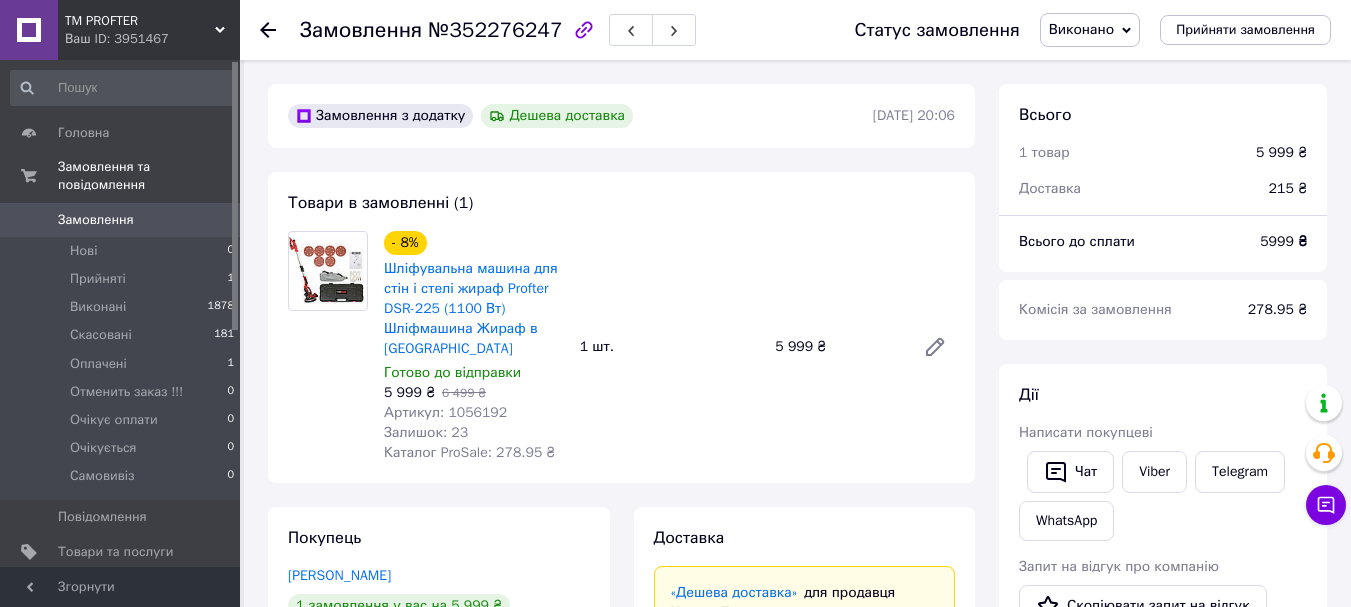 click on "Замовлення" at bounding box center (96, 220) 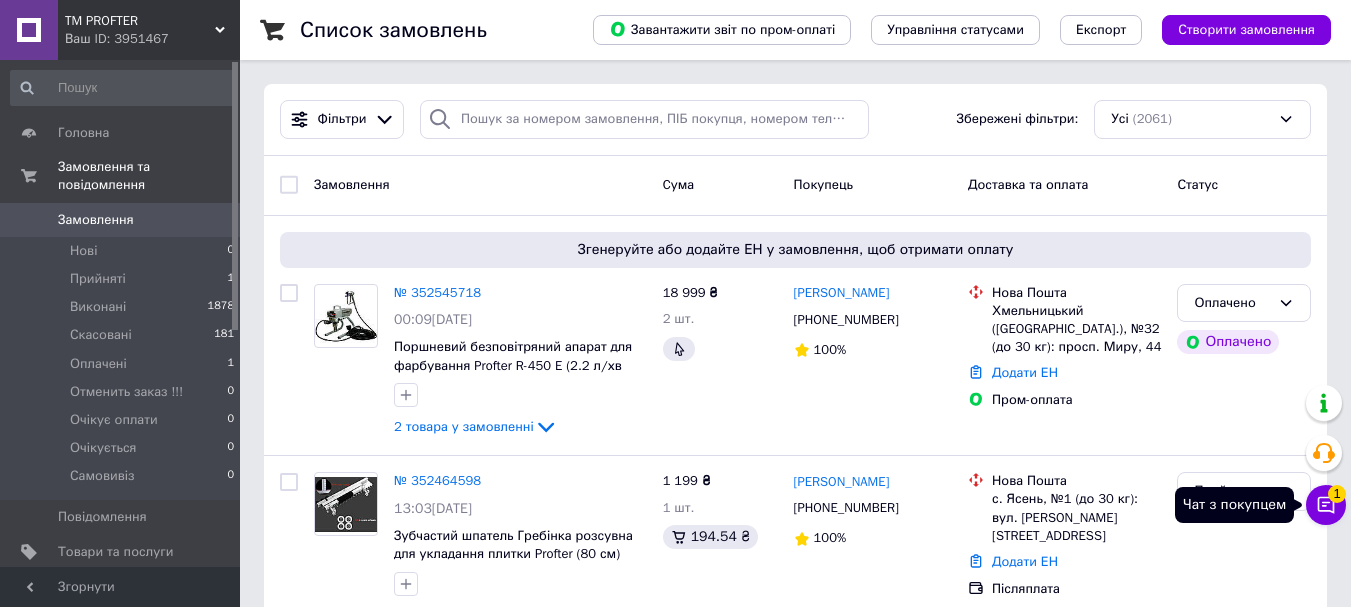 click 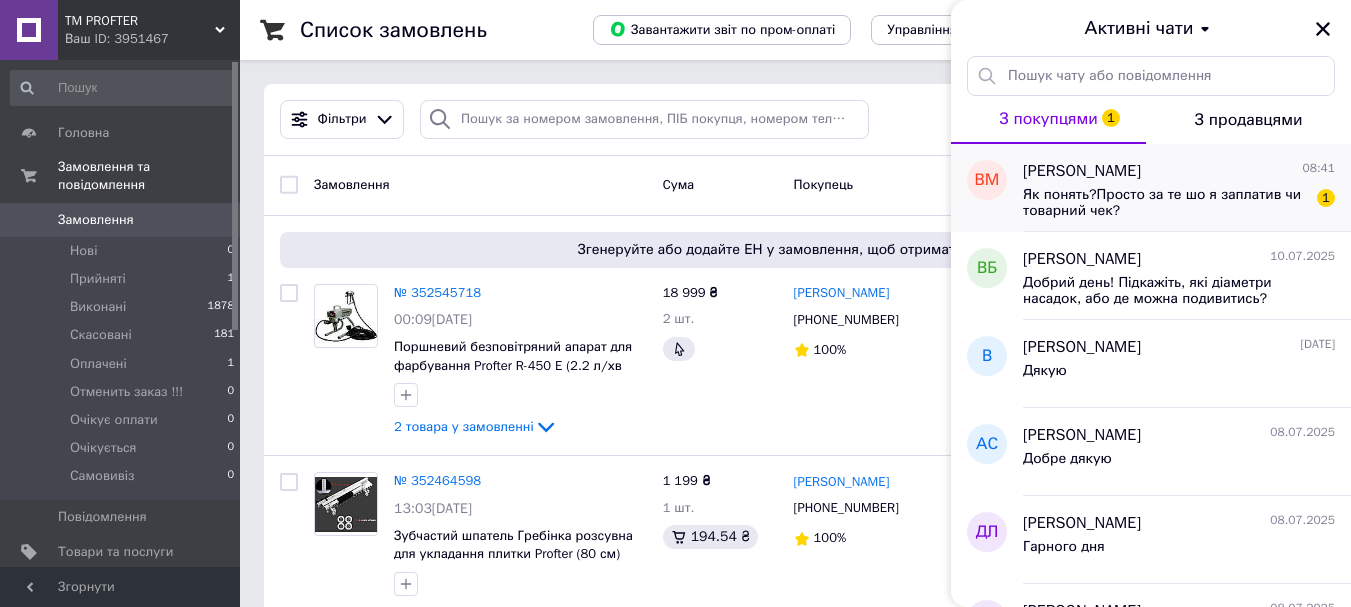 click on "Як понять?Просто за те шо я заплатив чи товарний чек?" at bounding box center [1165, 203] 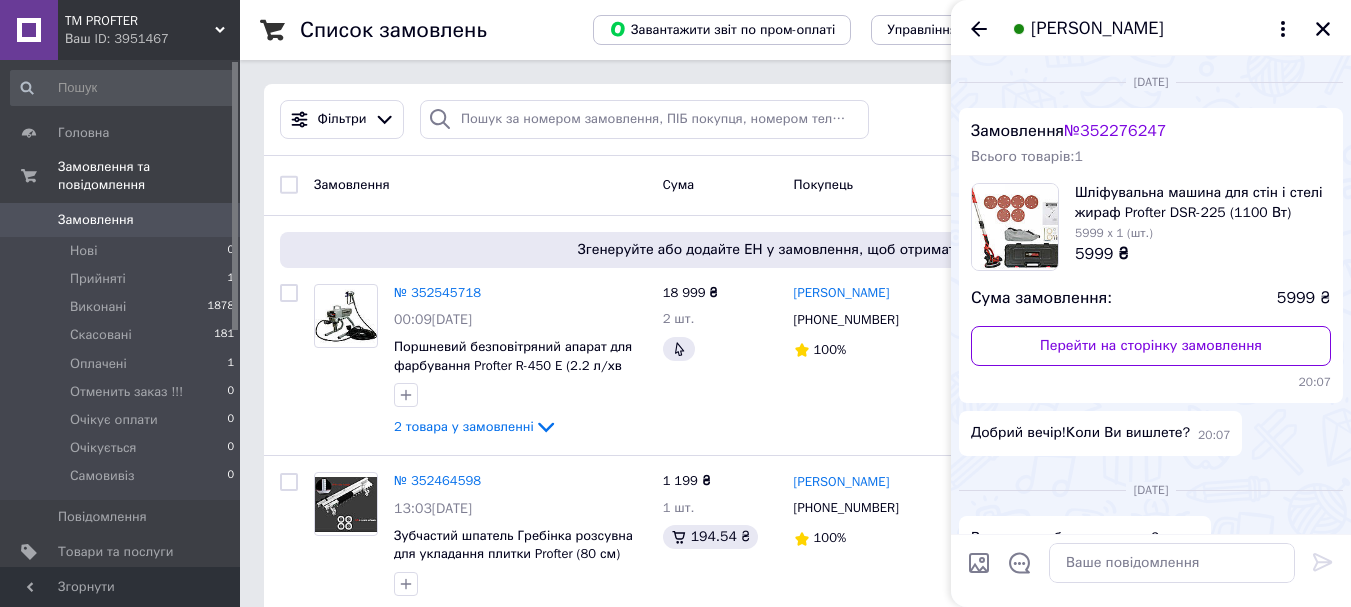 scroll, scrollTop: 309, scrollLeft: 0, axis: vertical 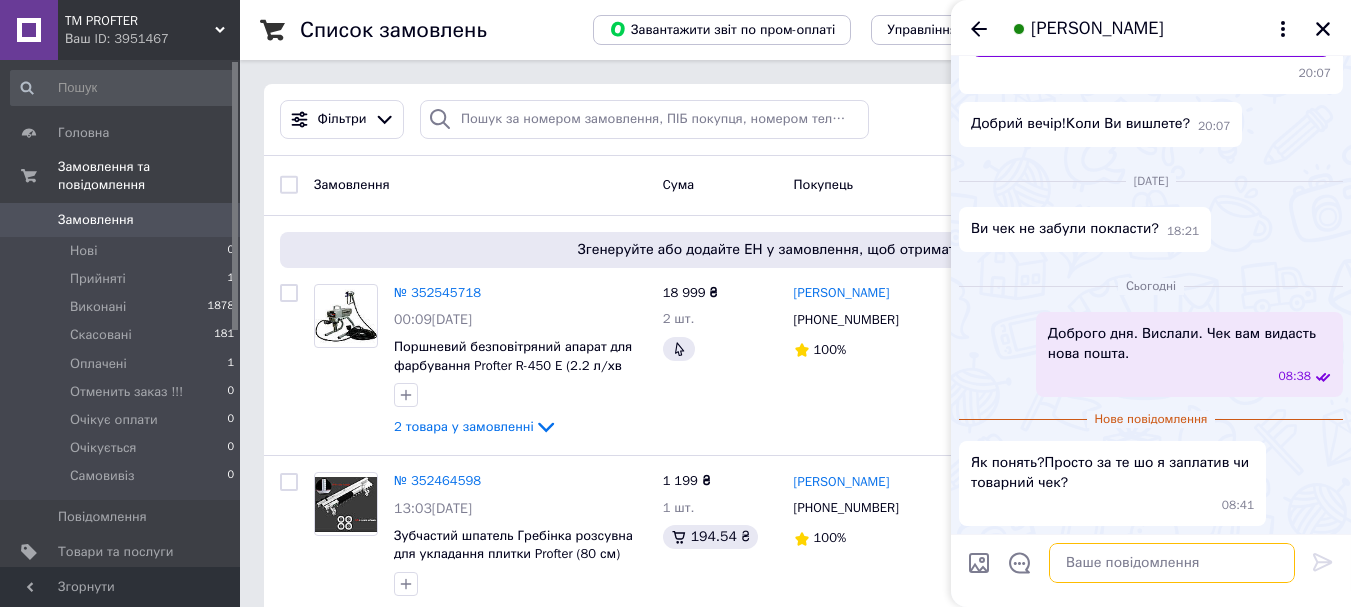 click at bounding box center [1172, 563] 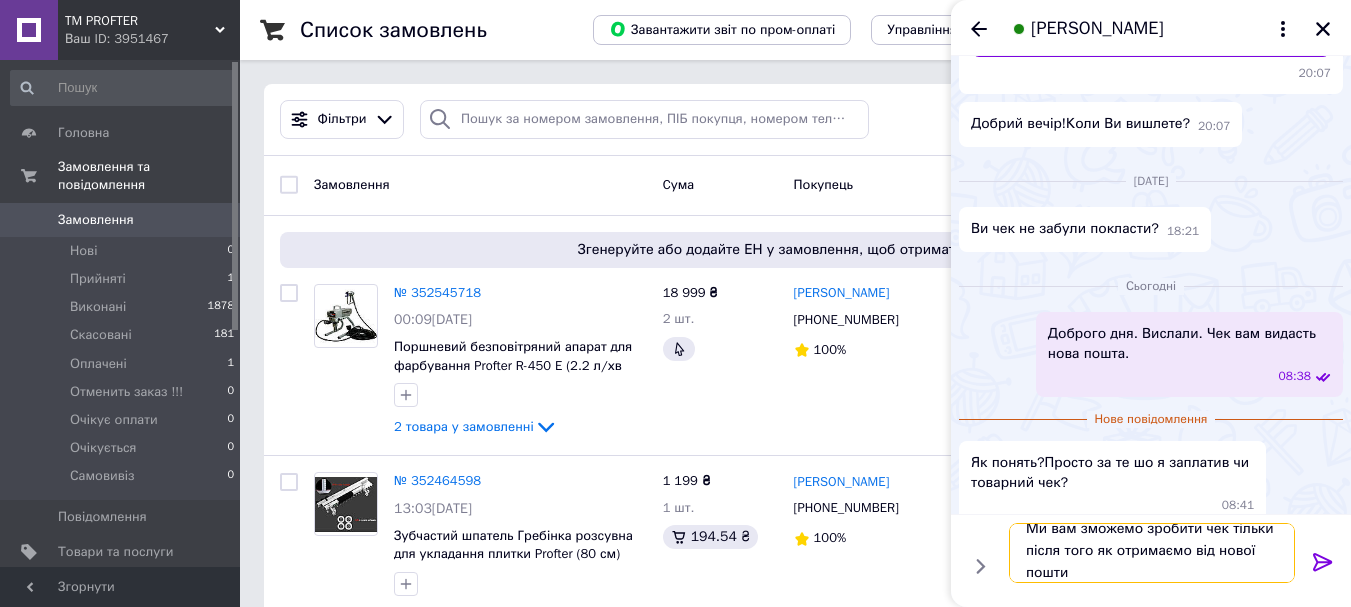scroll, scrollTop: 2, scrollLeft: 0, axis: vertical 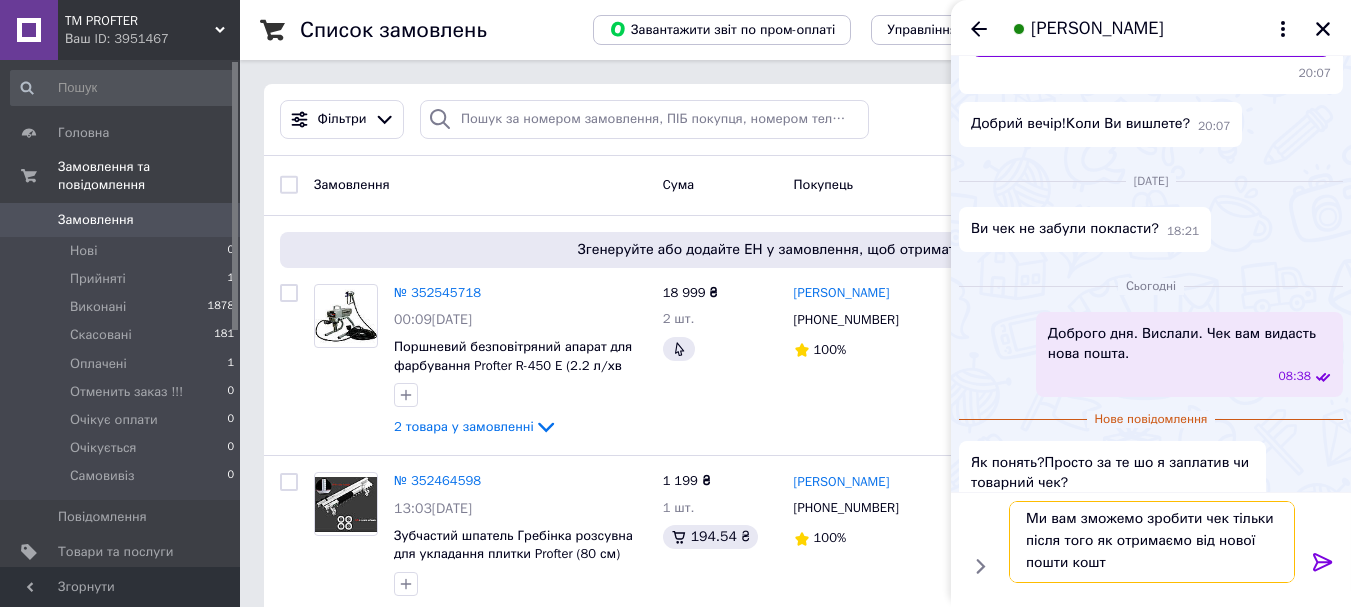 type on "Ми вам зможемо зробити чек тільки після того як отримаємо від нової пошти кошти" 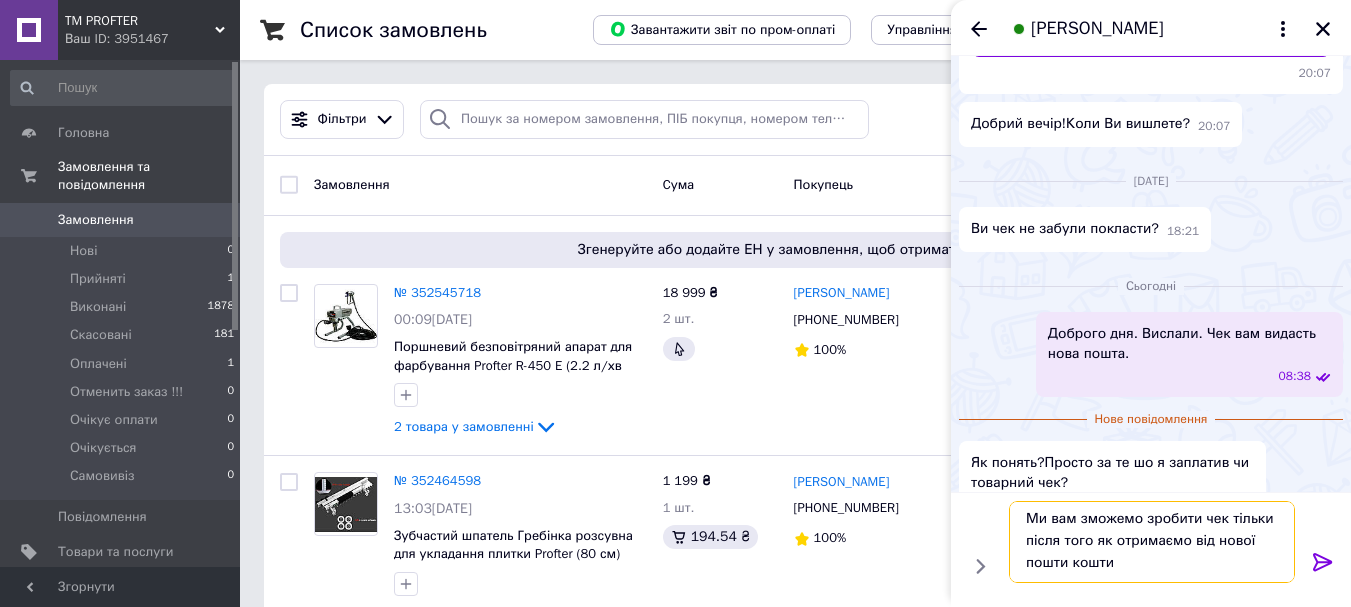 type 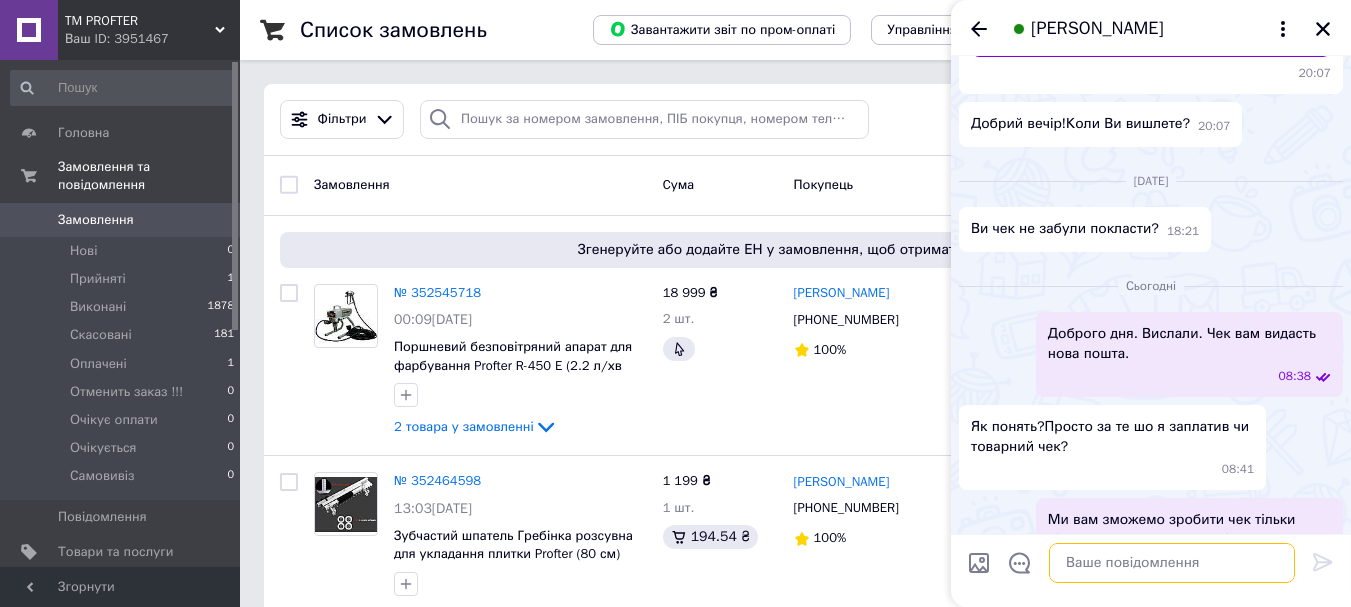 scroll, scrollTop: 0, scrollLeft: 0, axis: both 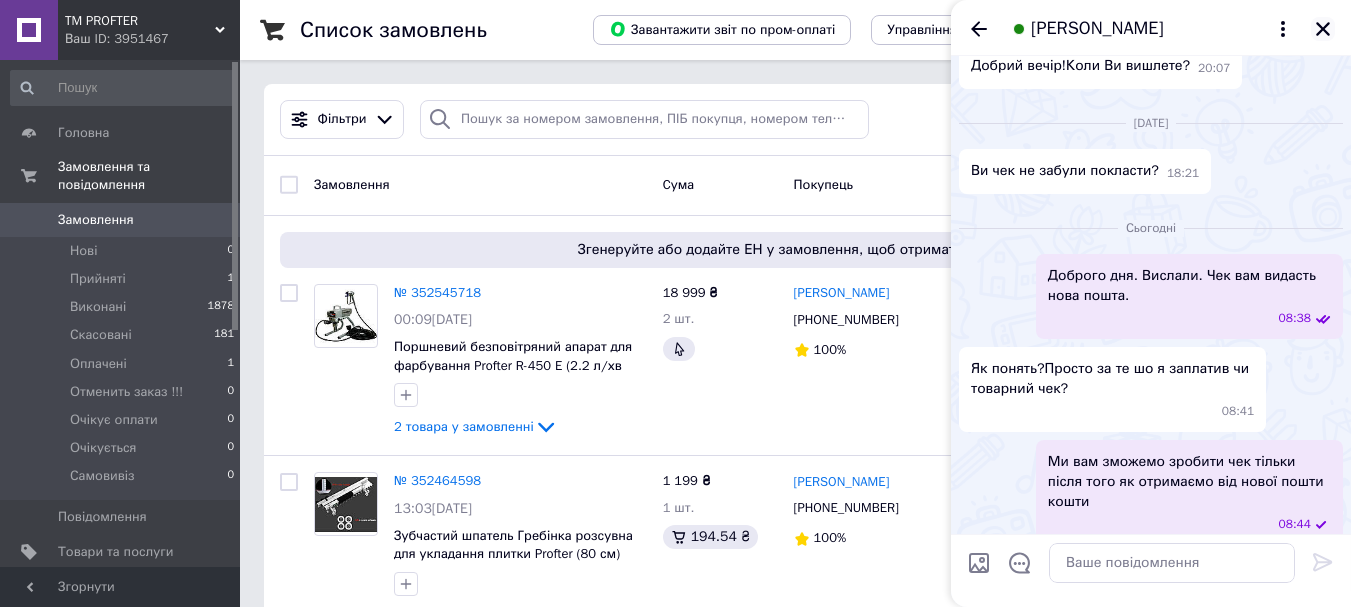 click 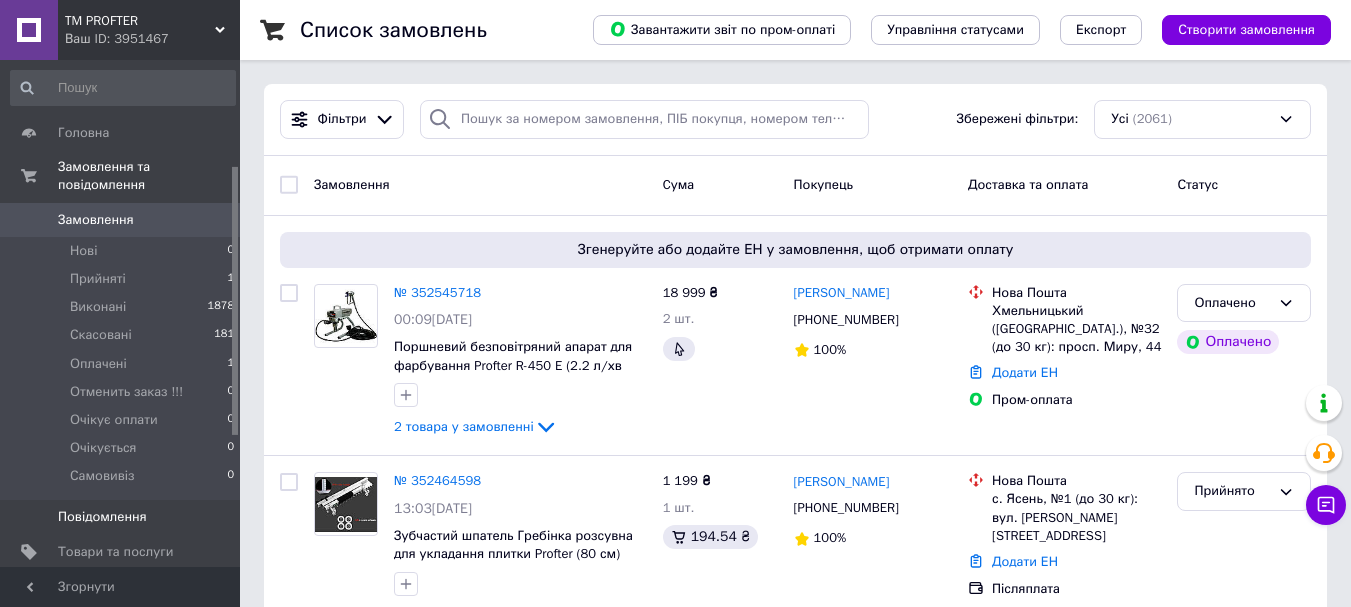 scroll, scrollTop: 200, scrollLeft: 0, axis: vertical 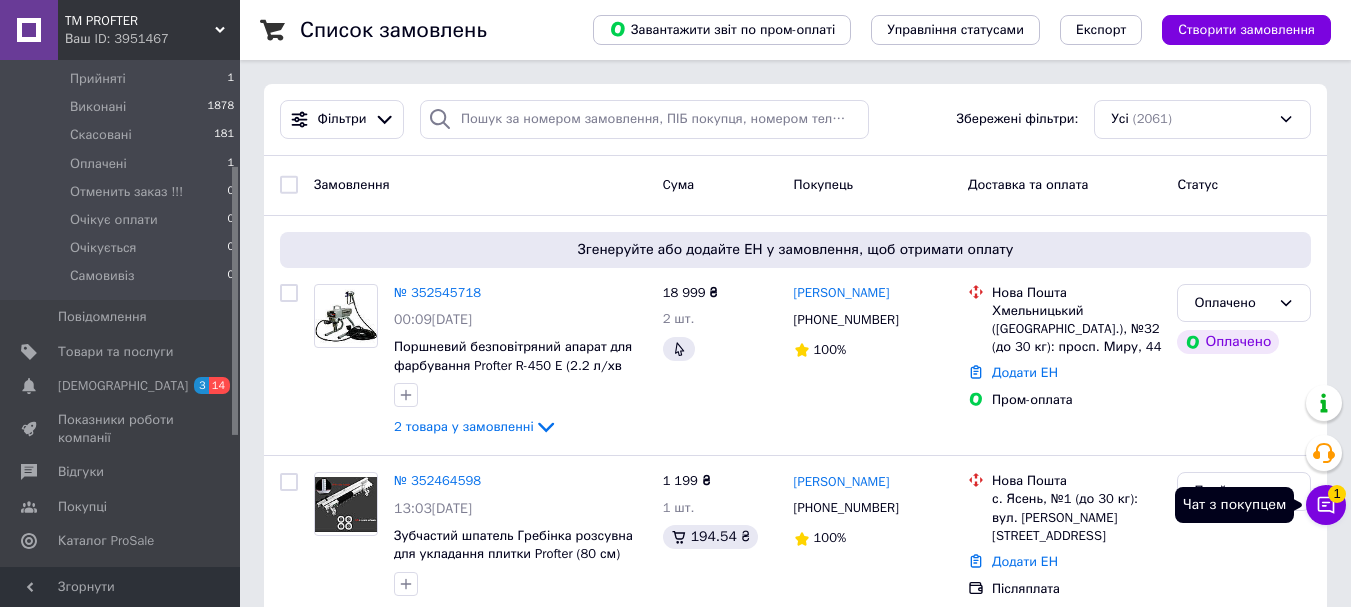 click 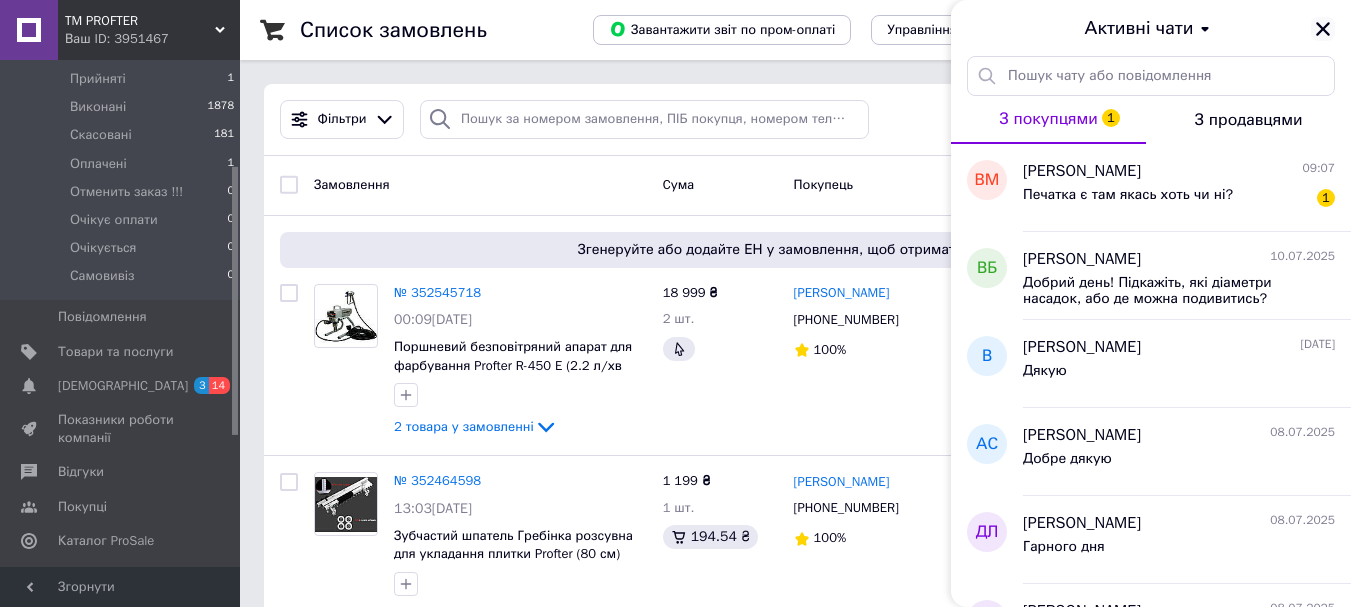 click 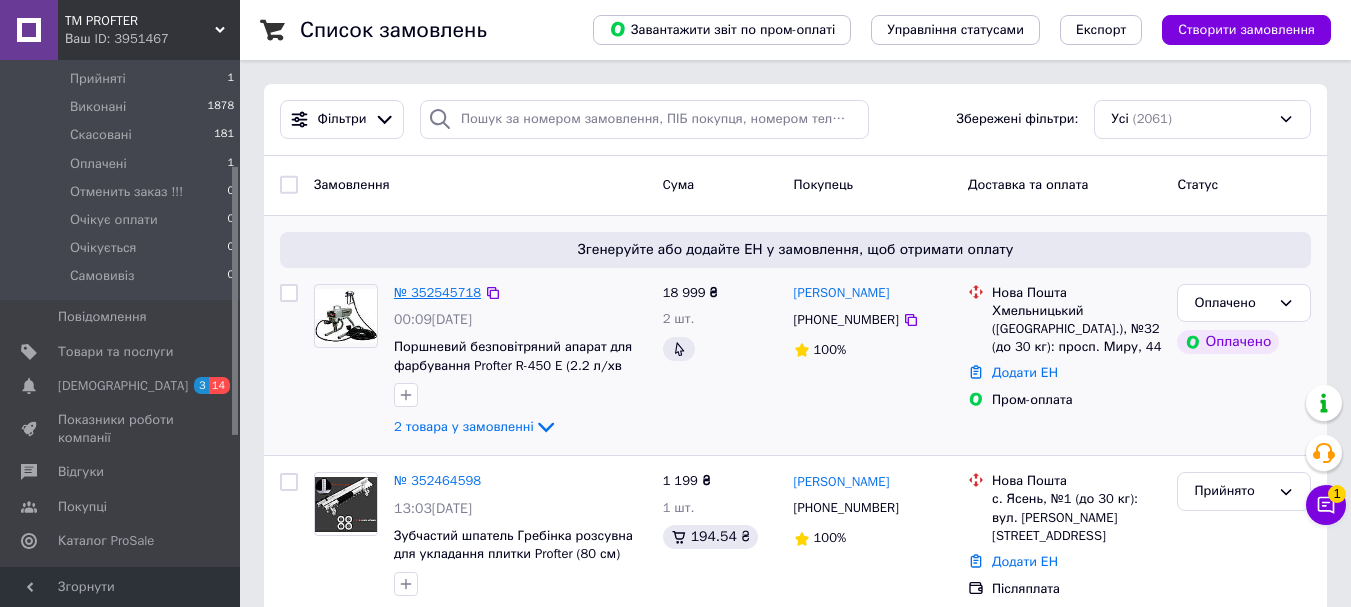 click on "№ 352545718" at bounding box center [437, 292] 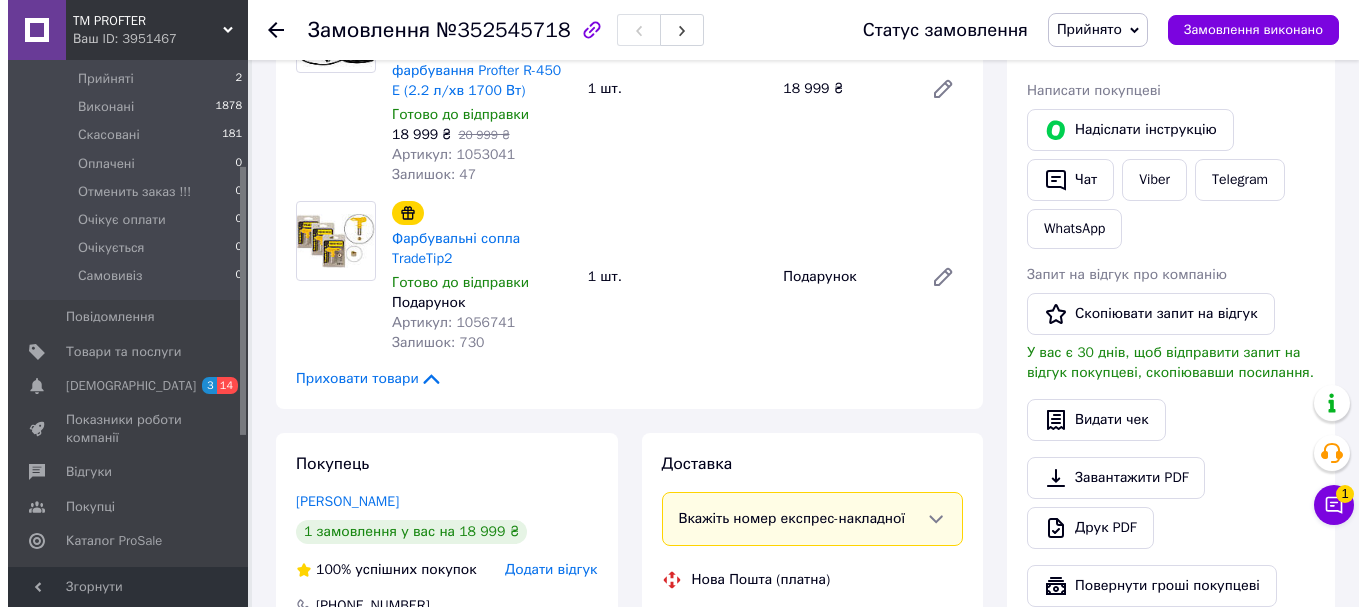 scroll, scrollTop: 400, scrollLeft: 0, axis: vertical 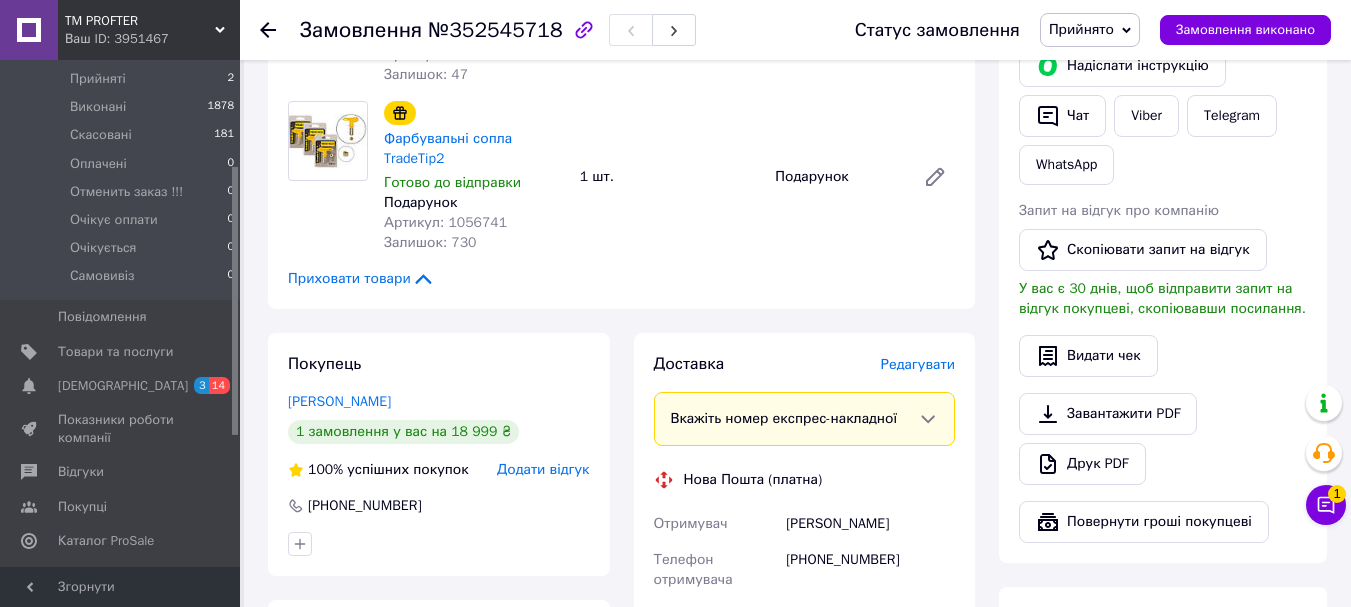 click on "Редагувати" at bounding box center (918, 364) 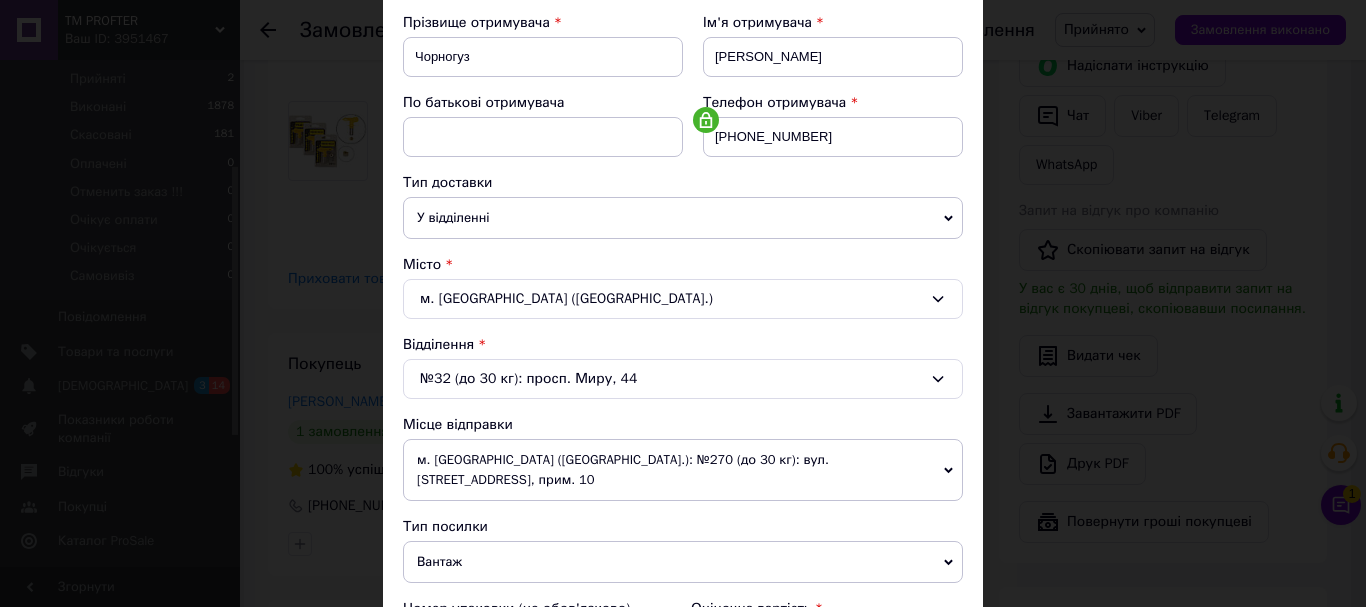 scroll, scrollTop: 400, scrollLeft: 0, axis: vertical 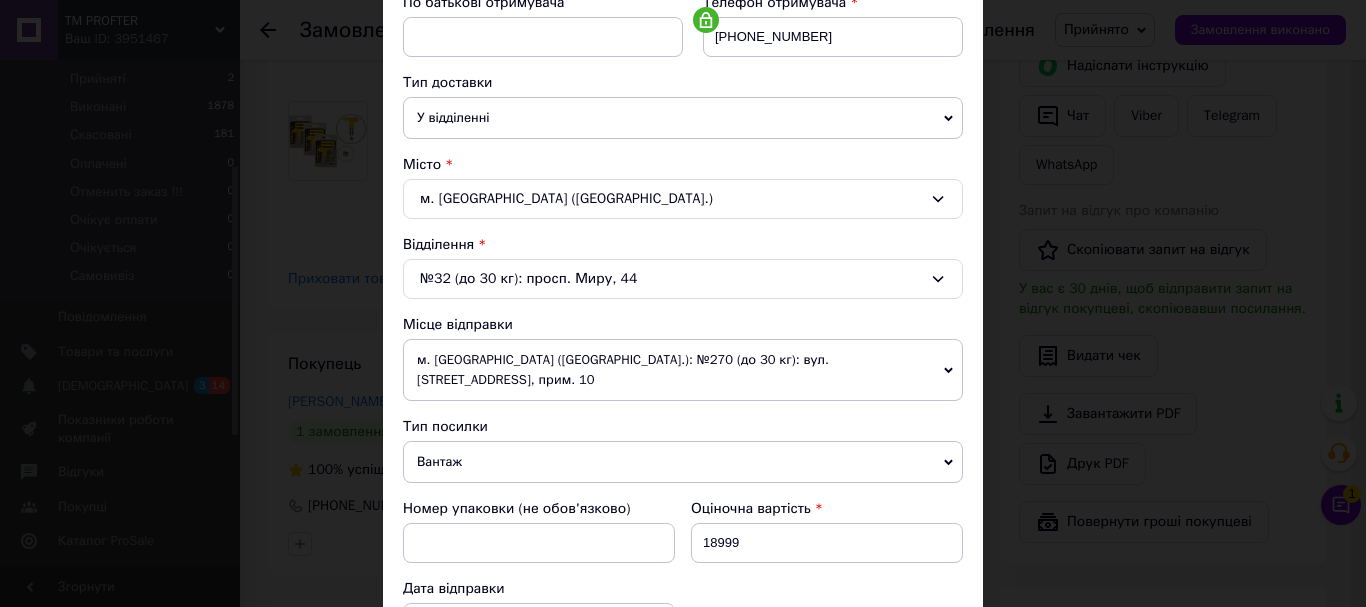 click on "м. Київ (Київська обл.): №270 (до 30 кг): вул. Дегтярівська, 3, прим. 10" at bounding box center [683, 370] 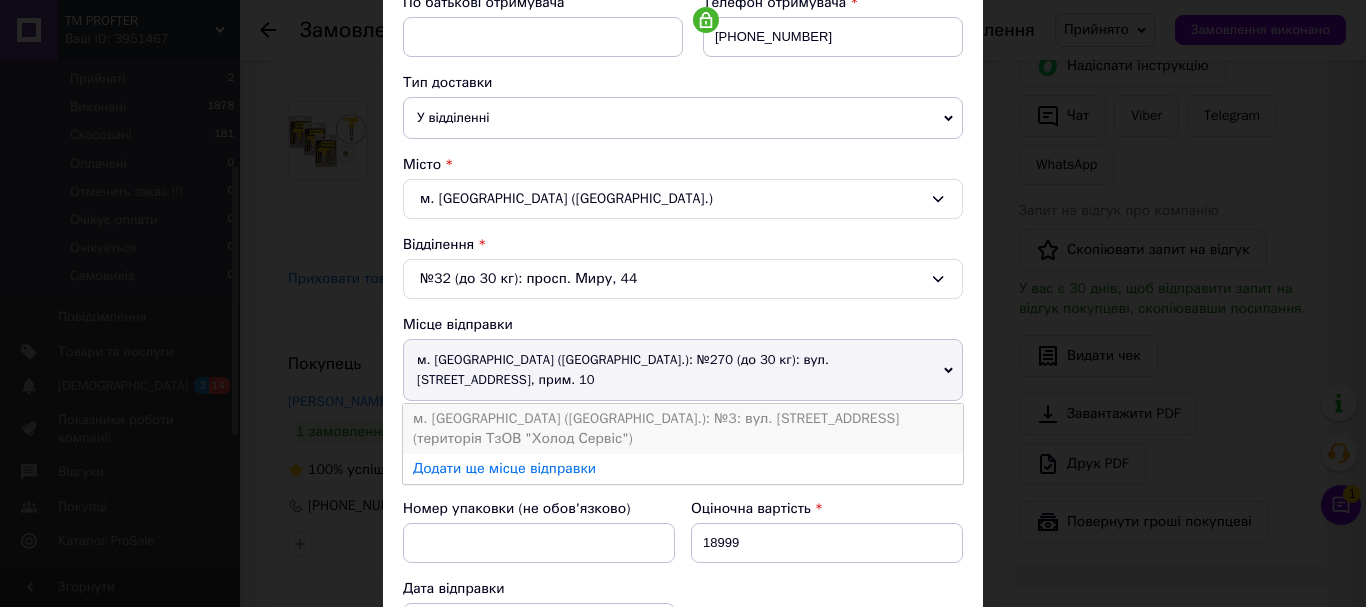 click on "м. Чернівці (Чернівецька обл.): №3: вул. Коломийська, 9г (територія ТзОВ "Холод Сервіс")" at bounding box center [683, 429] 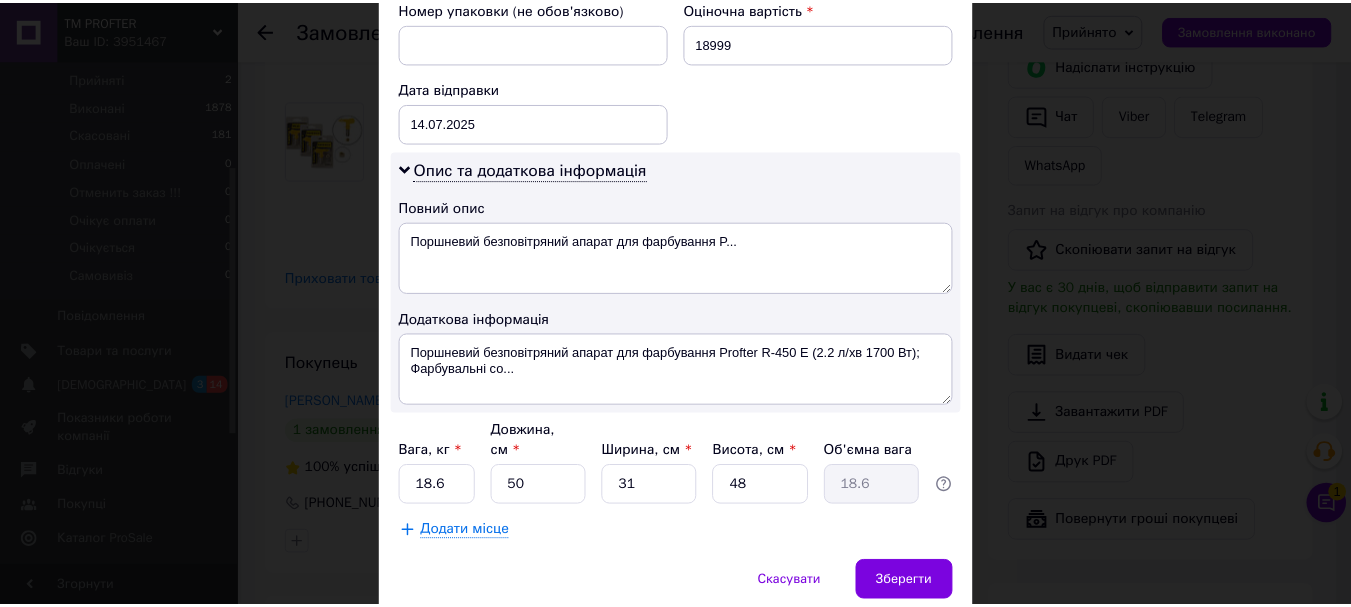 scroll, scrollTop: 965, scrollLeft: 0, axis: vertical 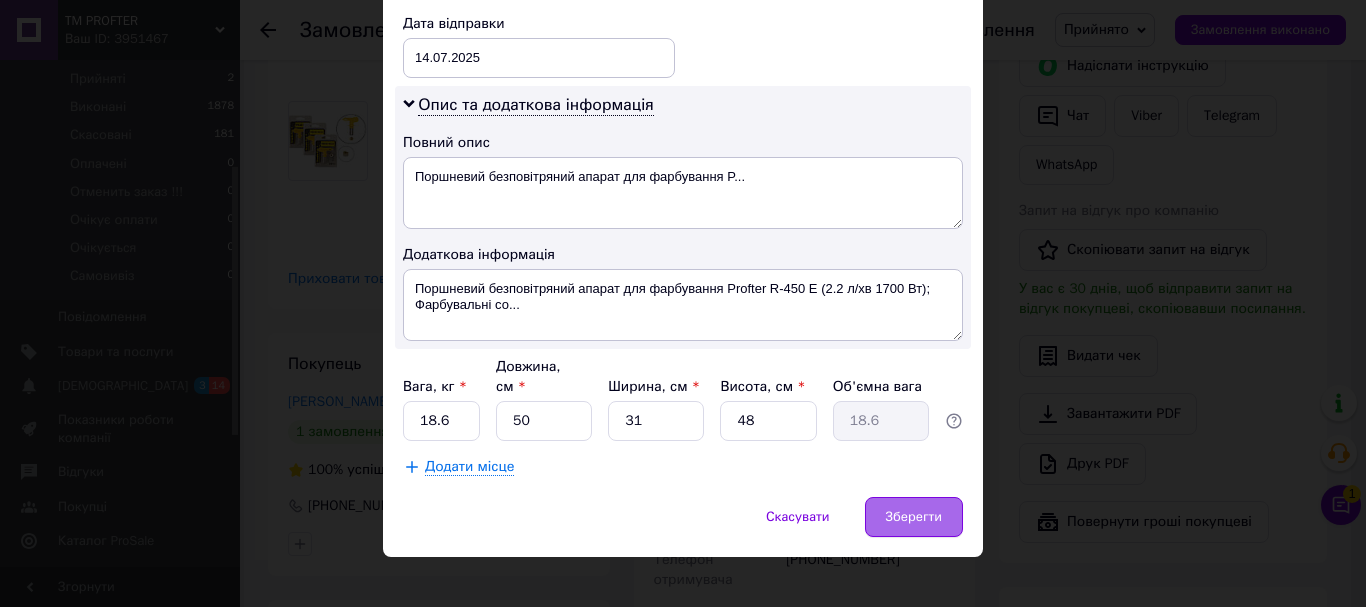 click on "Зберегти" at bounding box center (914, 517) 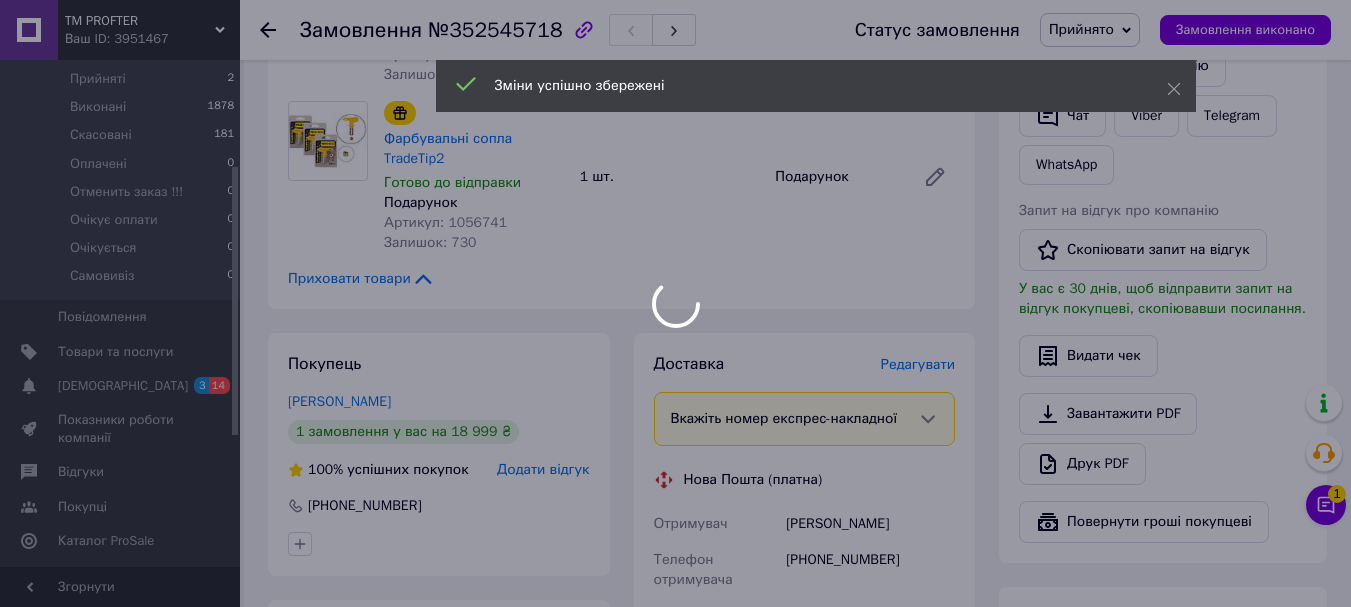 scroll, scrollTop: 800, scrollLeft: 0, axis: vertical 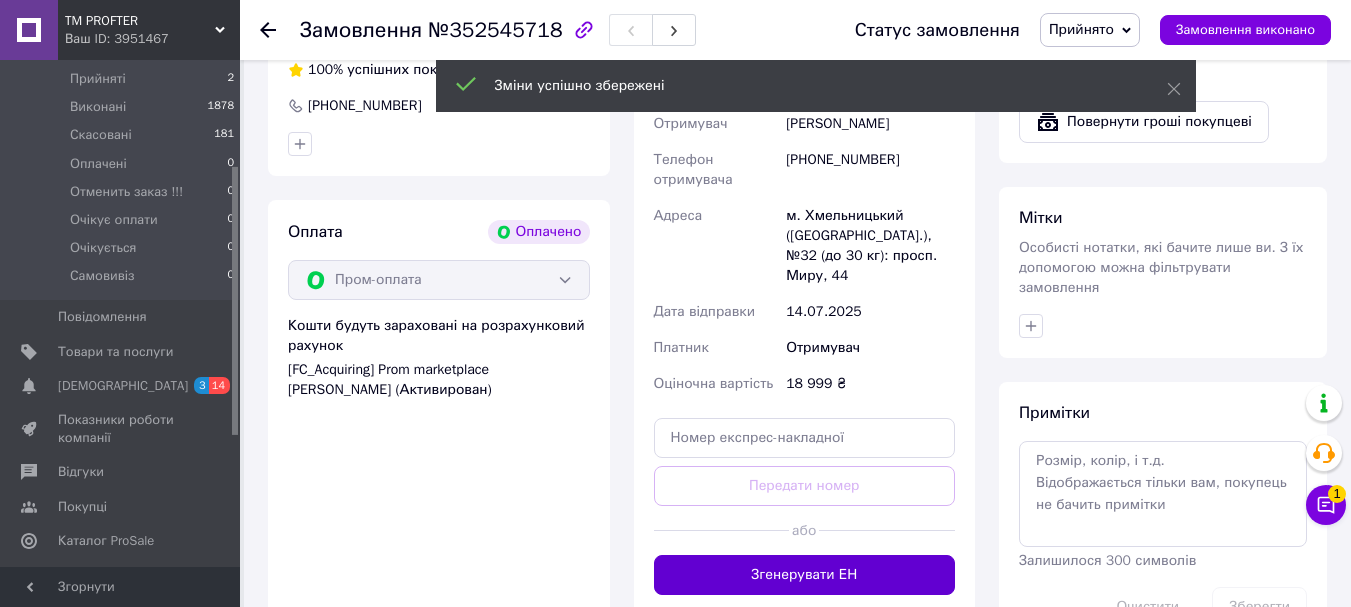 click on "Згенерувати ЕН" at bounding box center [805, 575] 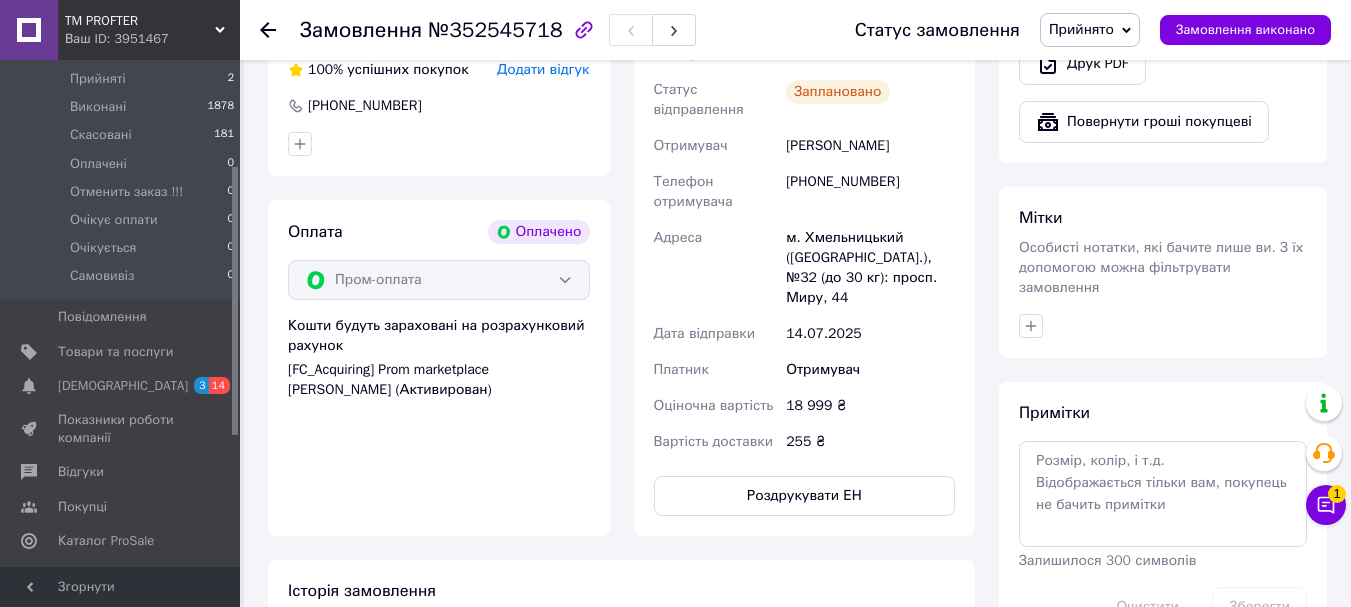scroll, scrollTop: 600, scrollLeft: 0, axis: vertical 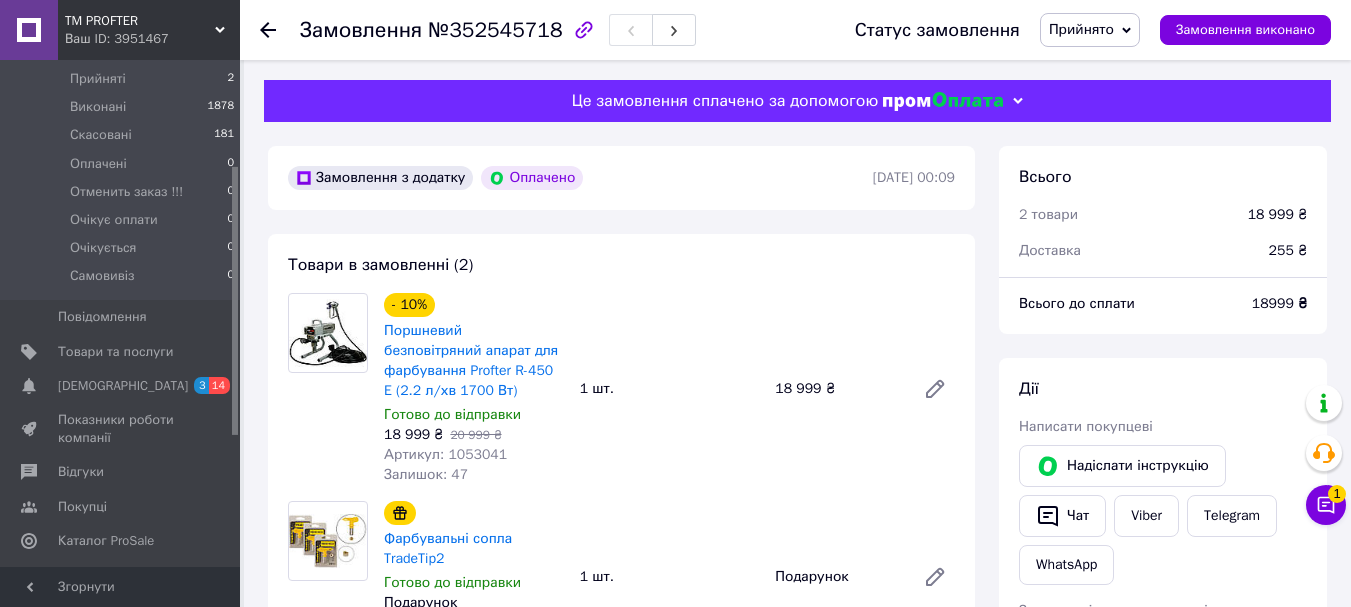 click on "Прийнято" at bounding box center (1081, 29) 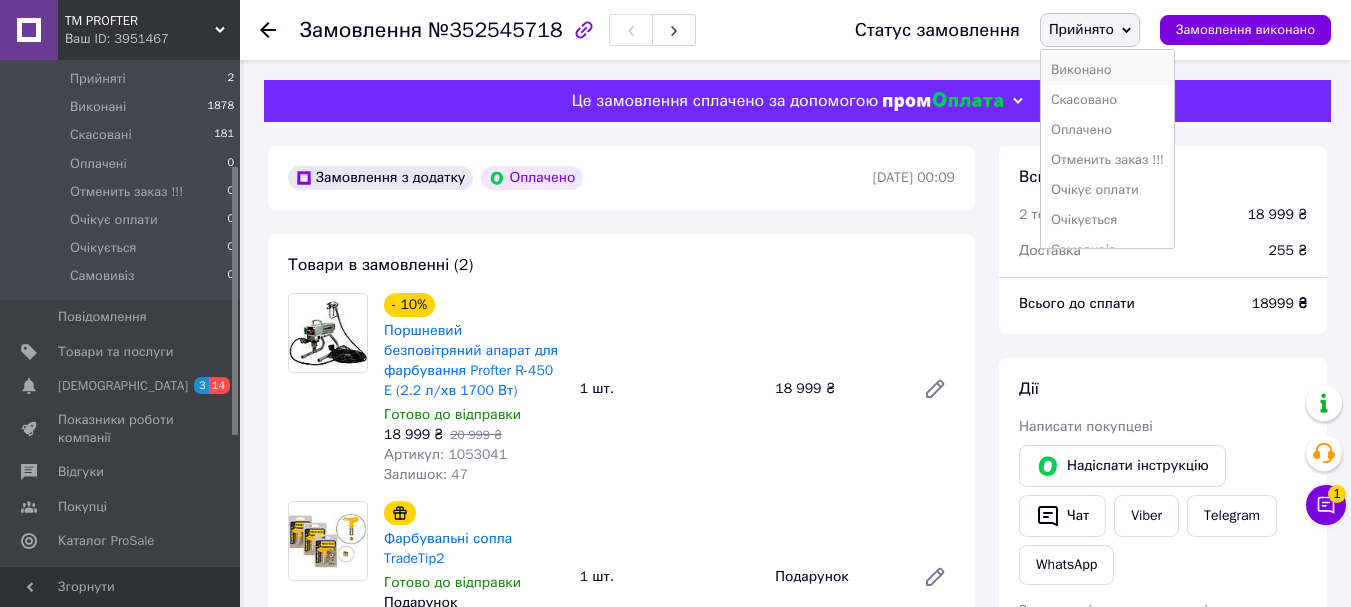 click on "Виконано" at bounding box center (1107, 70) 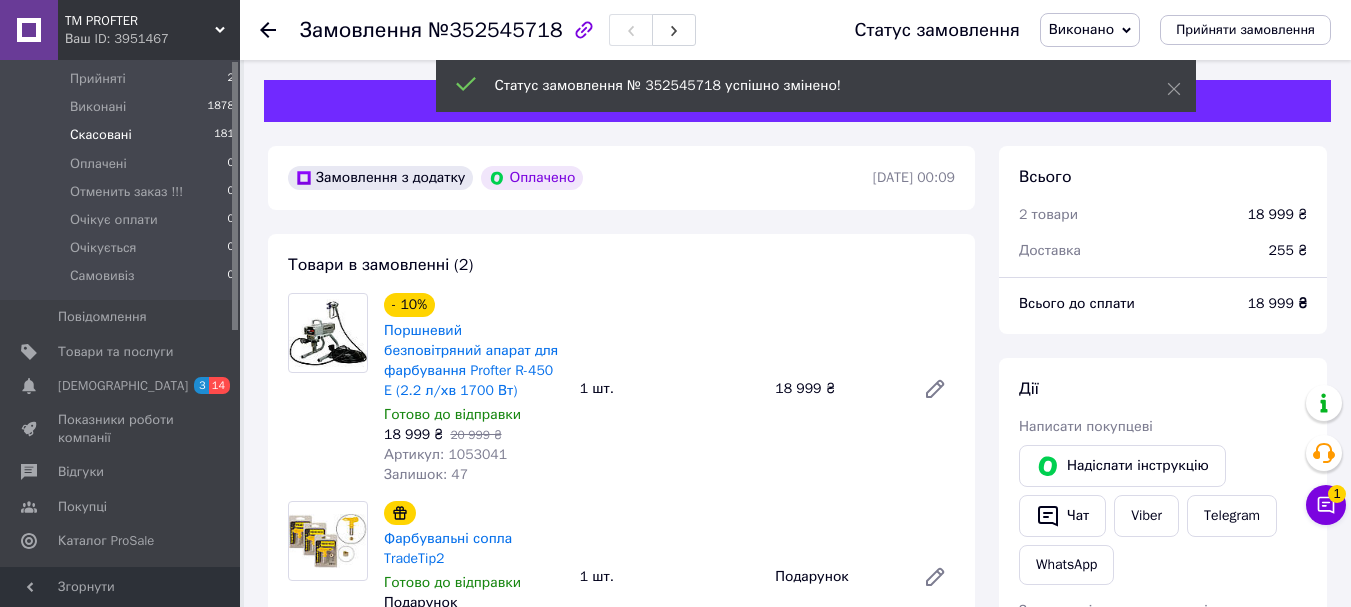 scroll, scrollTop: 0, scrollLeft: 0, axis: both 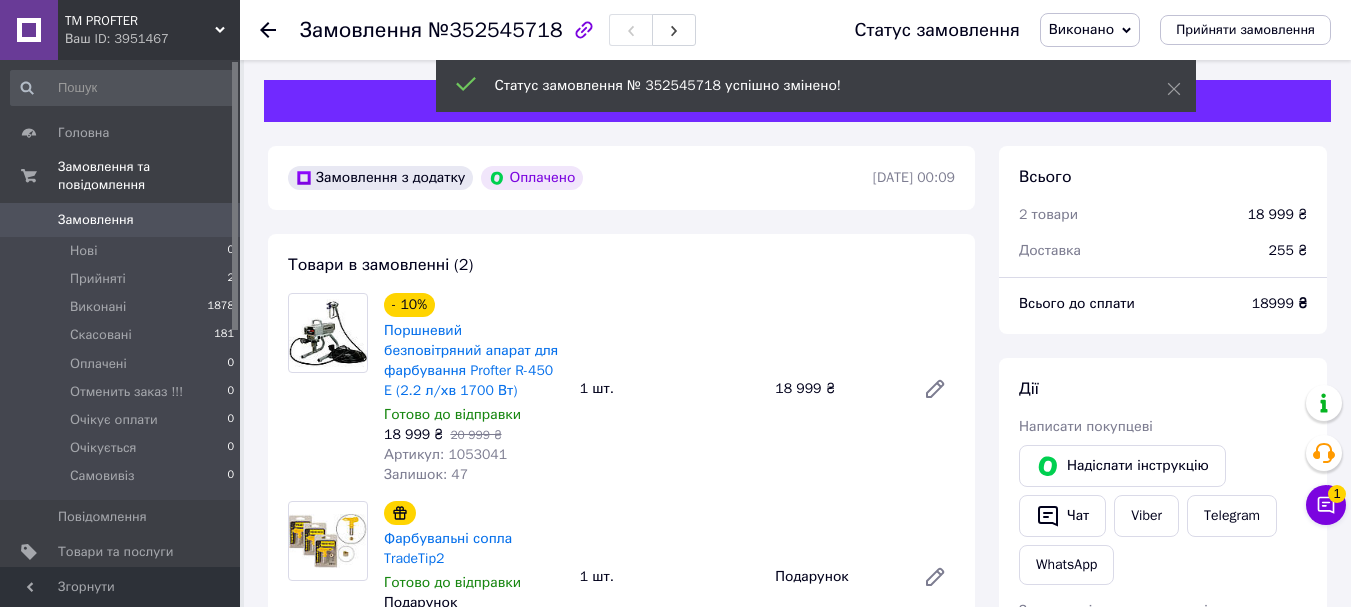 click on "Замовлення" at bounding box center [96, 220] 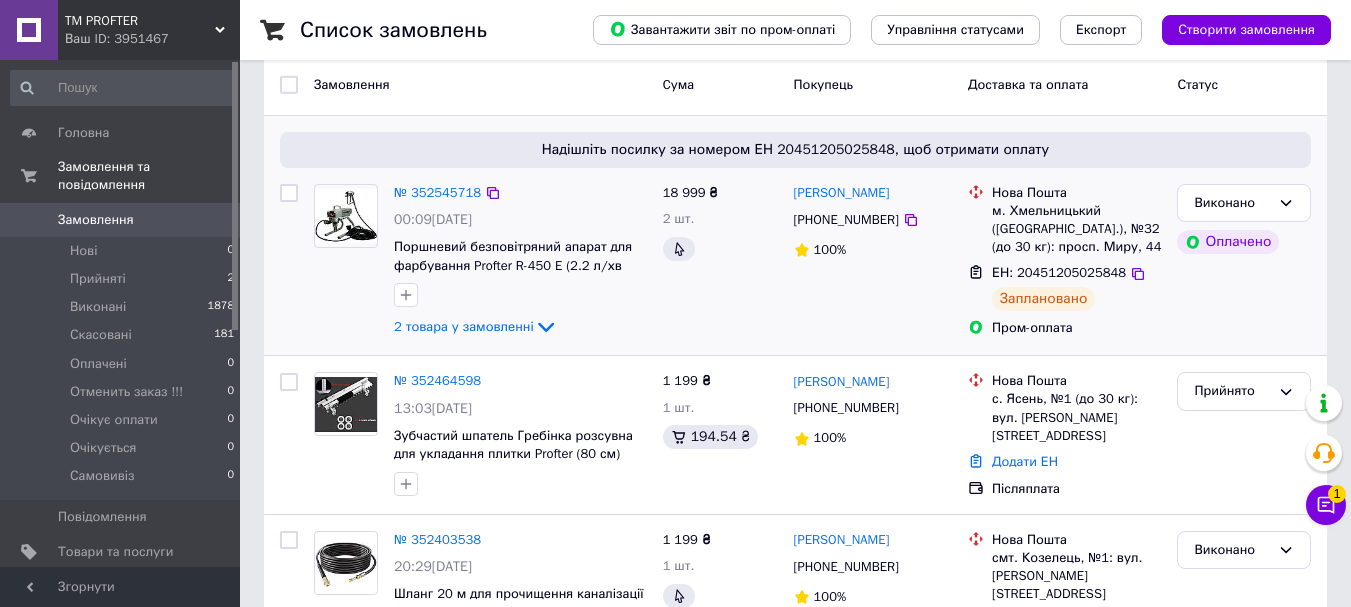 scroll, scrollTop: 200, scrollLeft: 0, axis: vertical 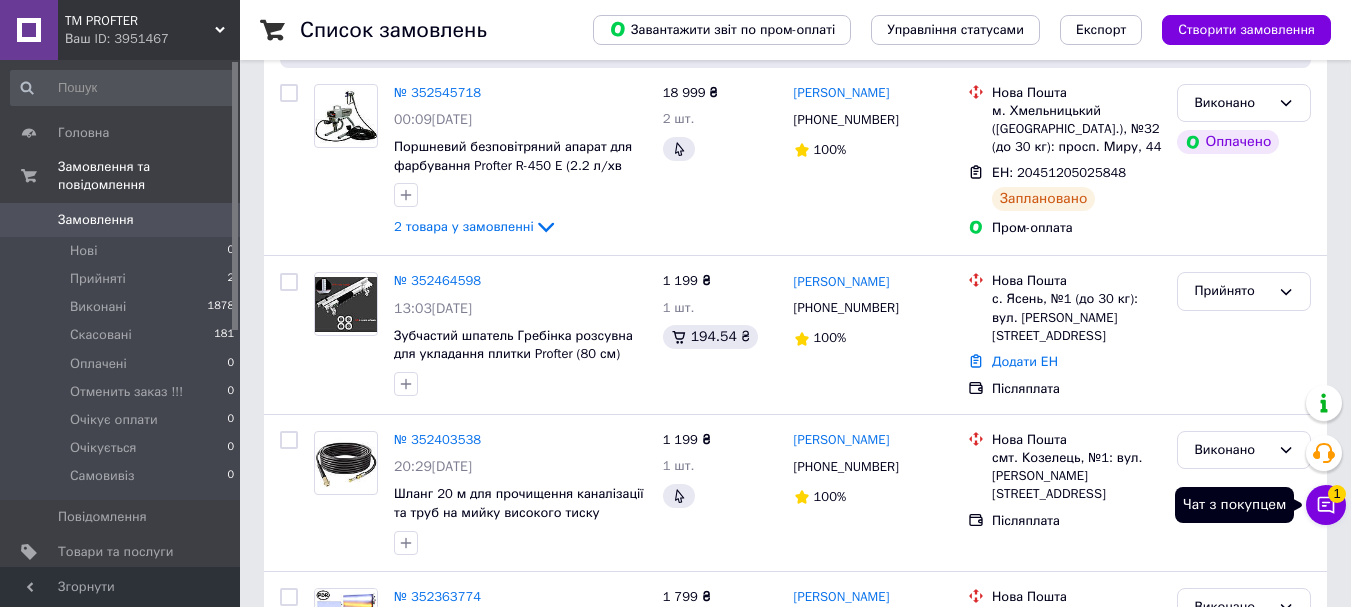 click 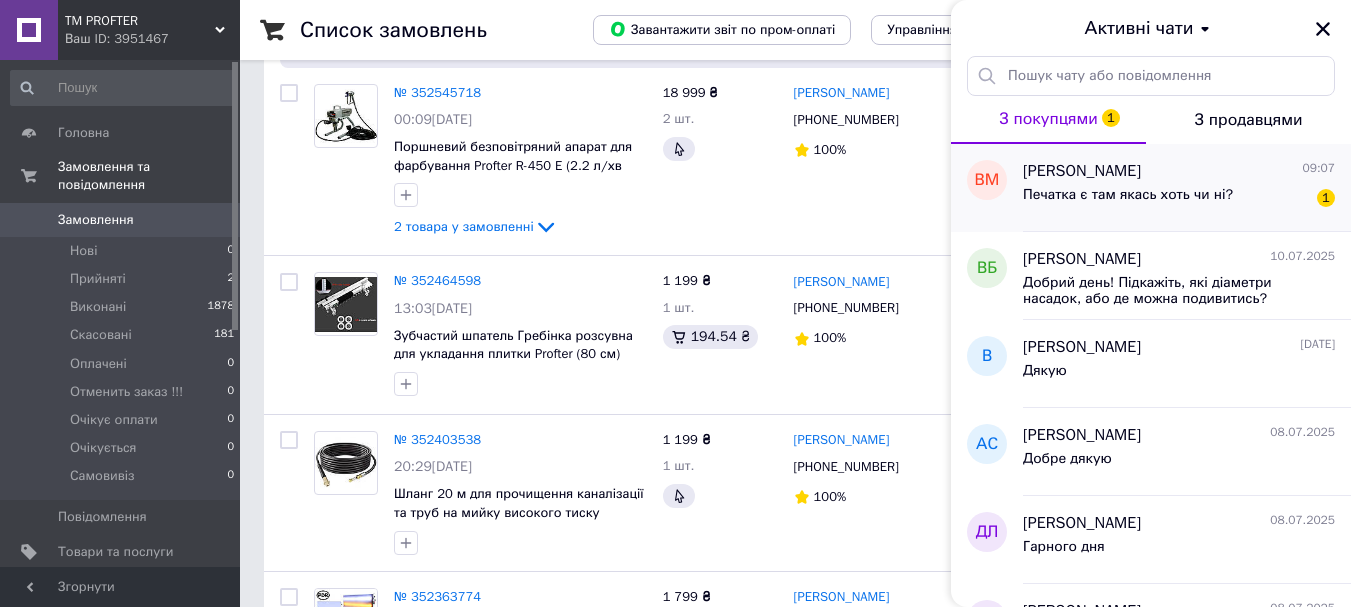click on "Печатка є там якась хоть чи ні? 1" at bounding box center [1179, 199] 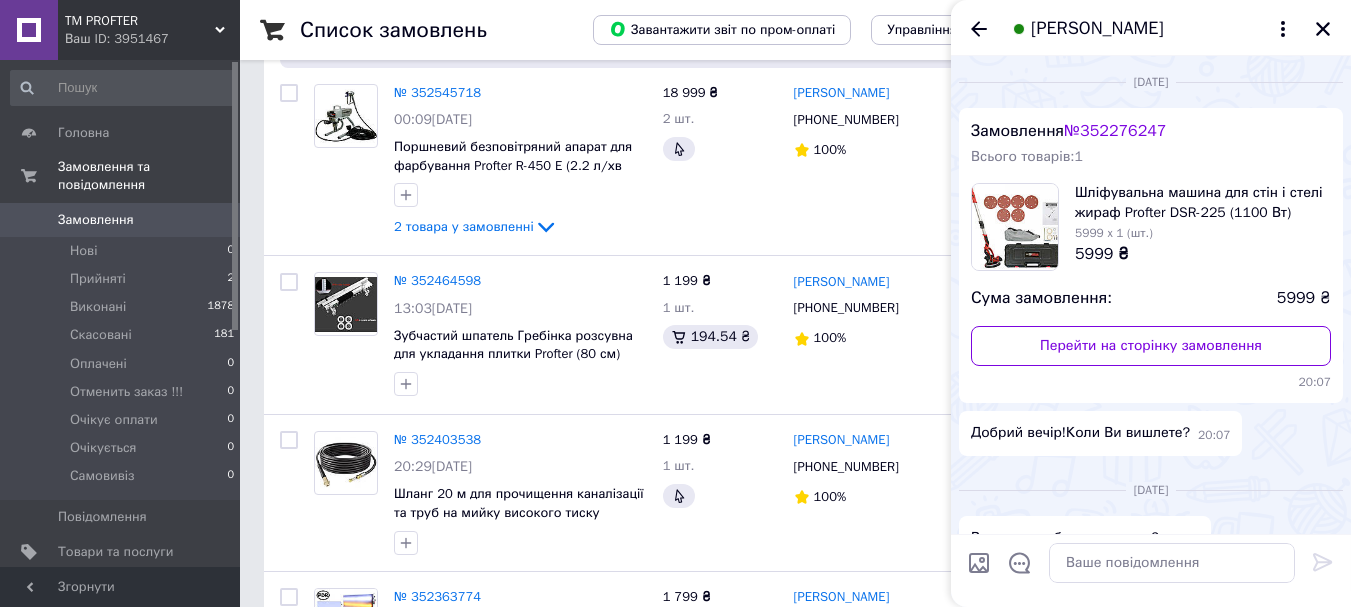 scroll, scrollTop: 722, scrollLeft: 0, axis: vertical 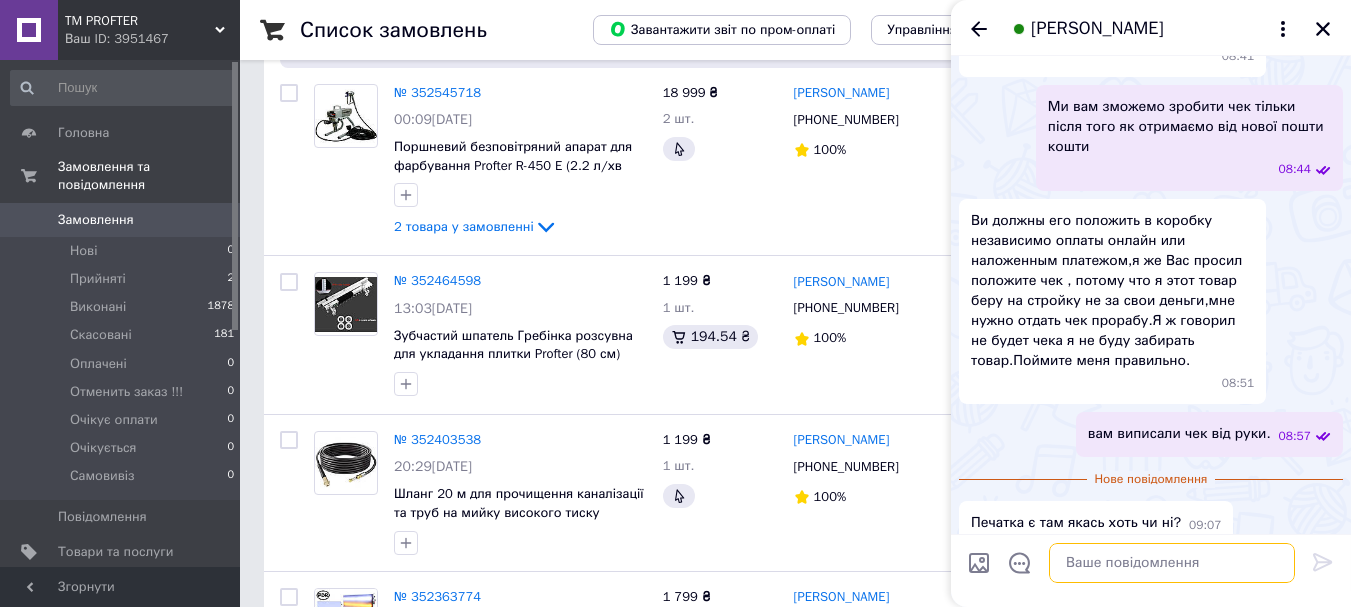 click at bounding box center (1172, 563) 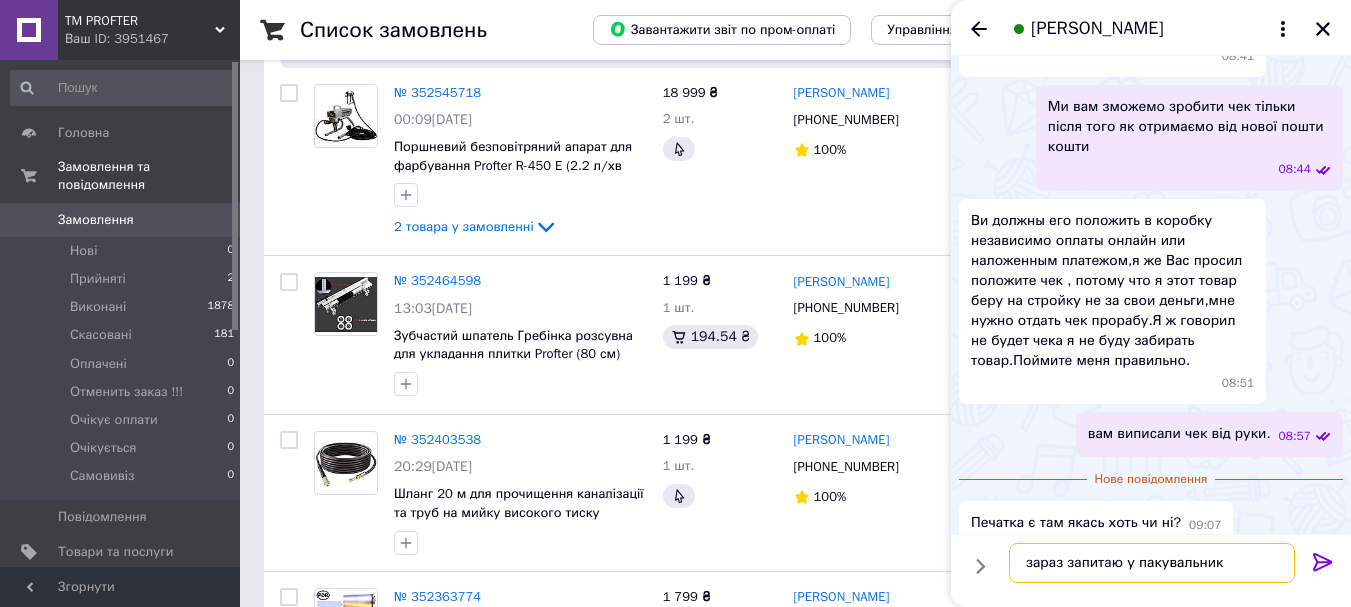 type on "зараз запитаю у пакувальника" 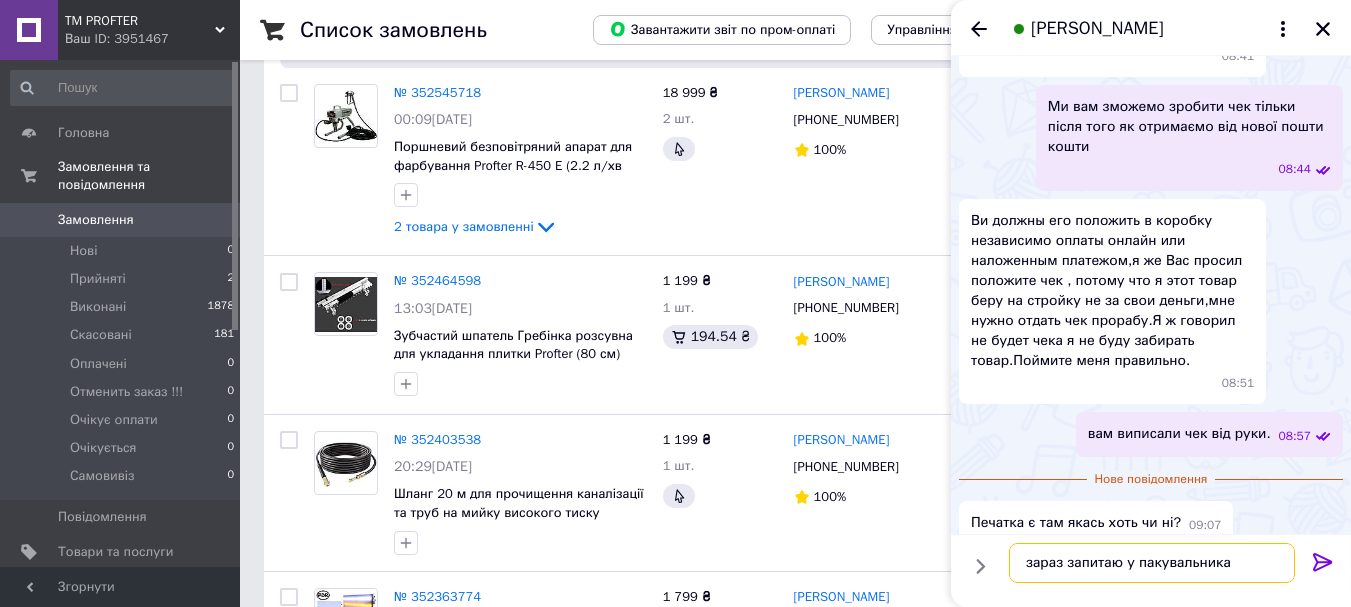 type 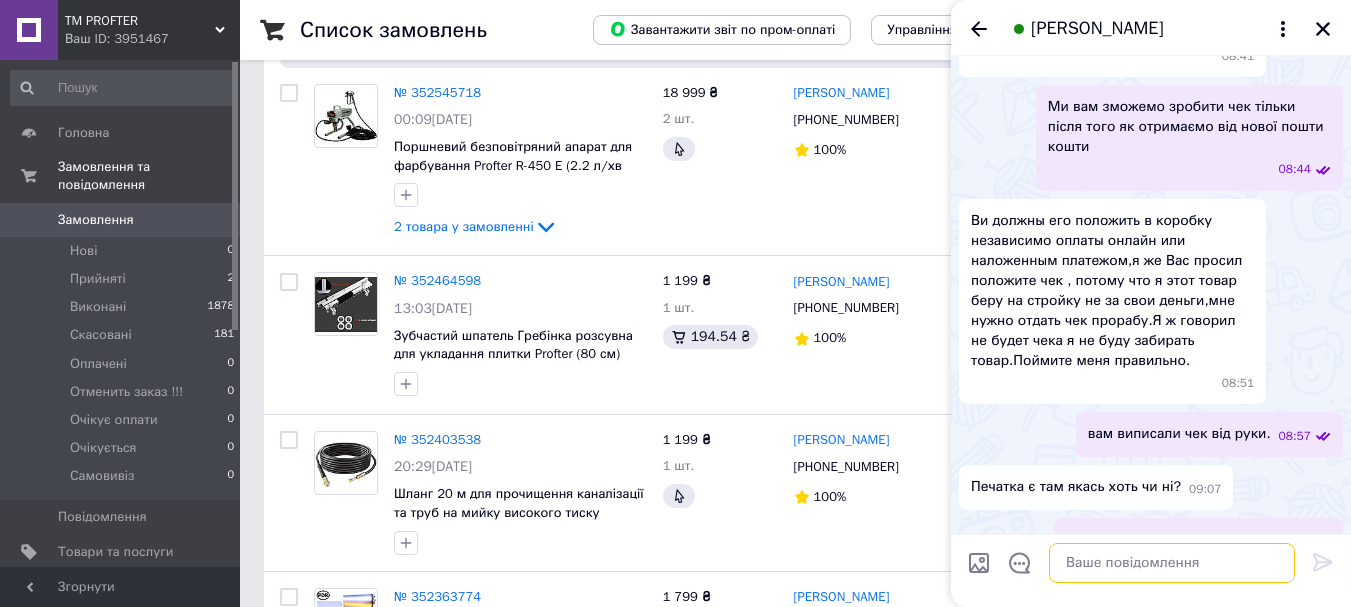 scroll, scrollTop: 739, scrollLeft: 0, axis: vertical 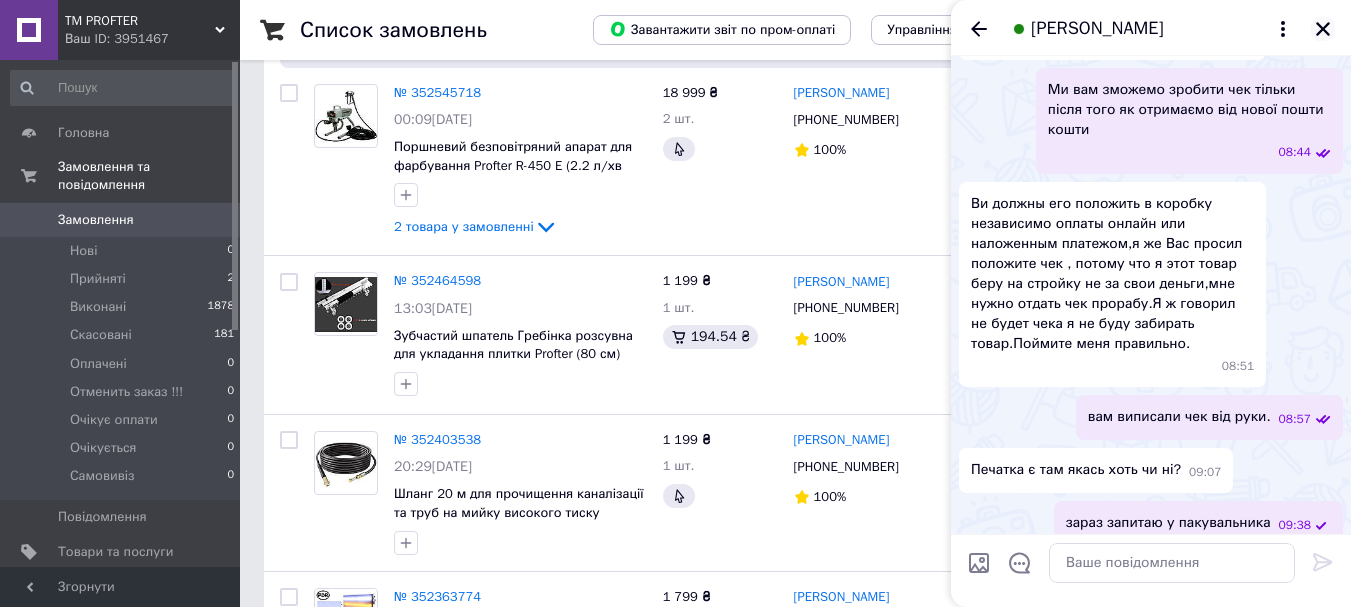 click 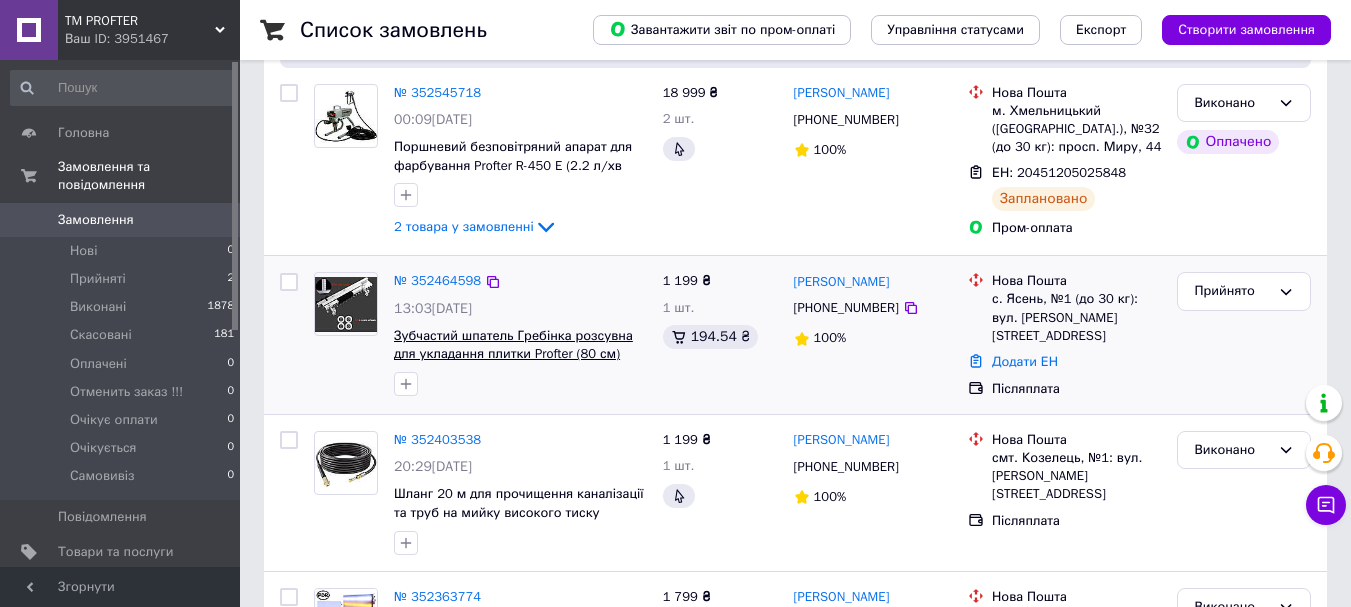 scroll, scrollTop: 0, scrollLeft: 0, axis: both 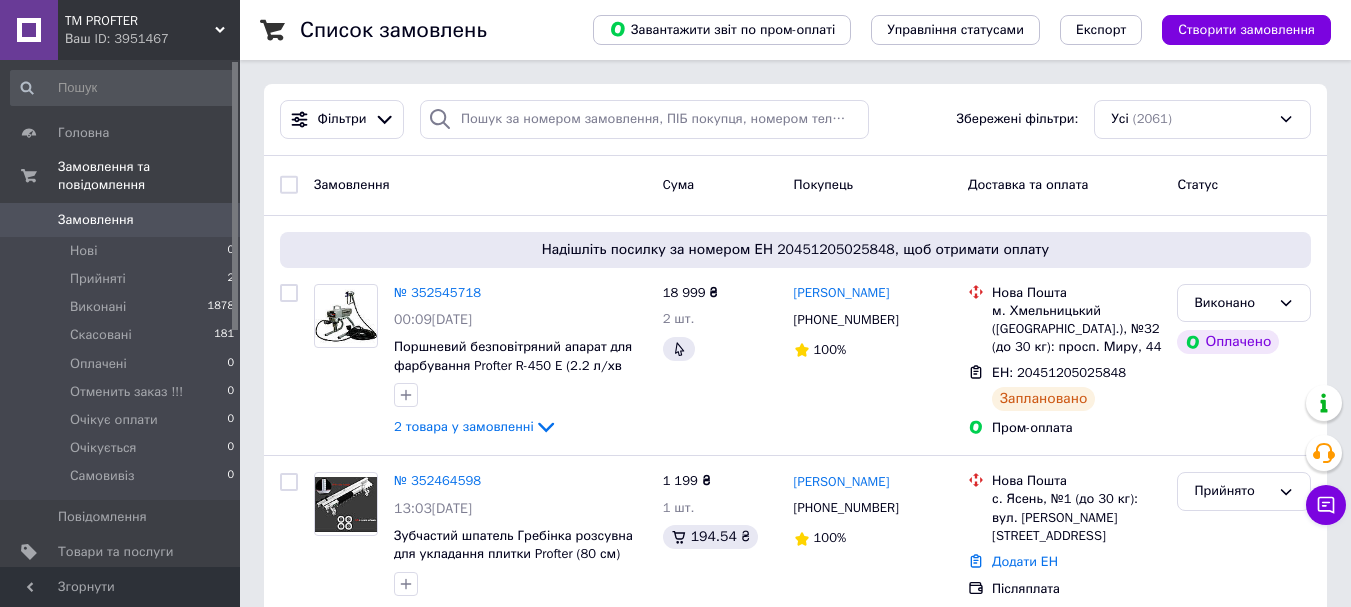 click on "Замовлення" at bounding box center (121, 220) 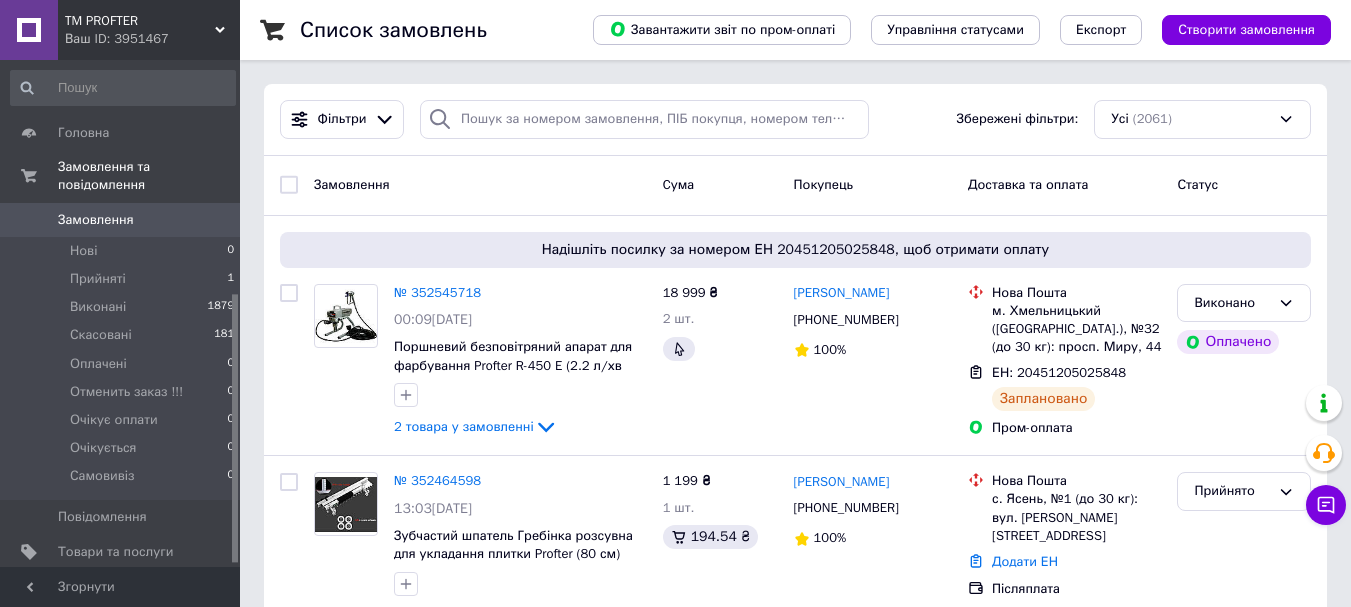 scroll, scrollTop: 443, scrollLeft: 0, axis: vertical 